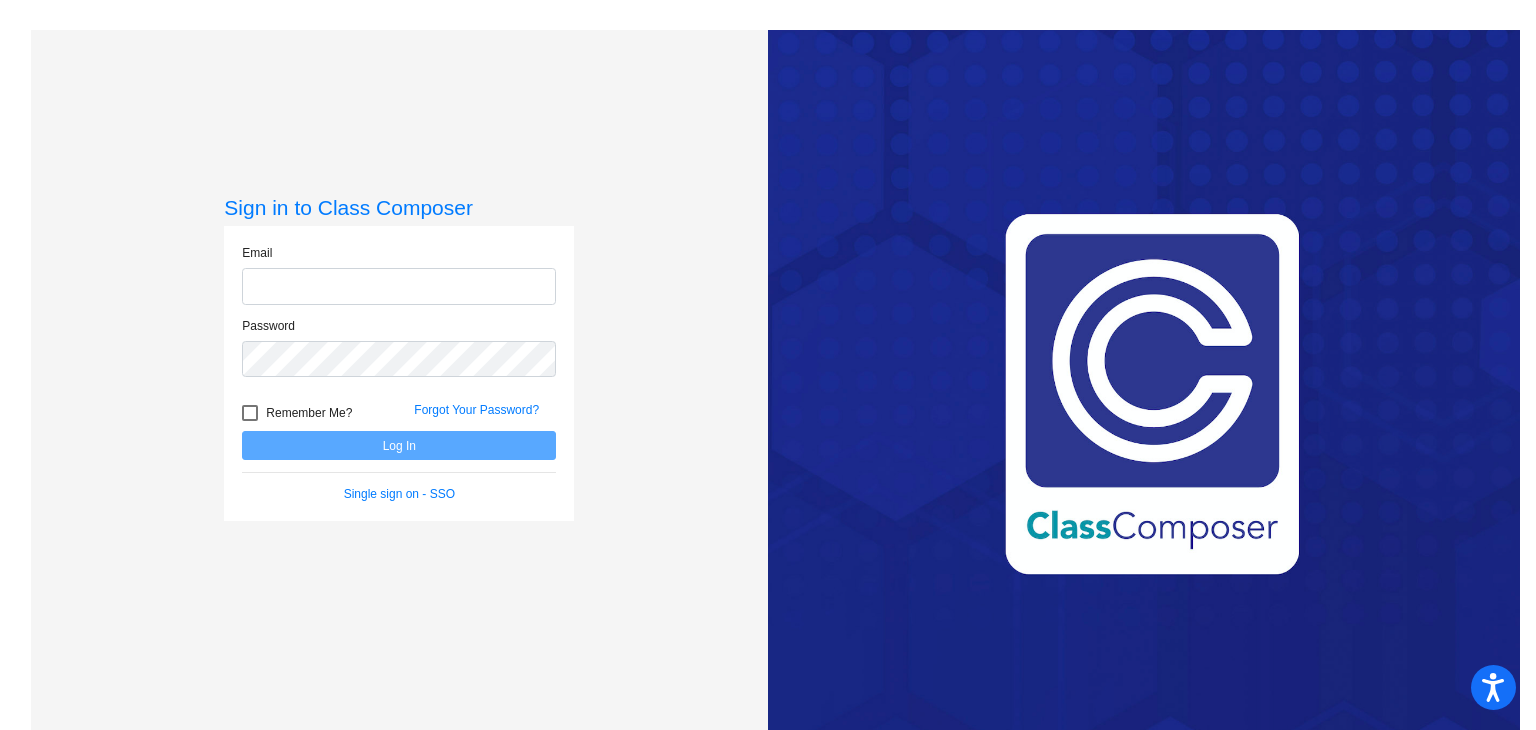 scroll, scrollTop: 0, scrollLeft: 0, axis: both 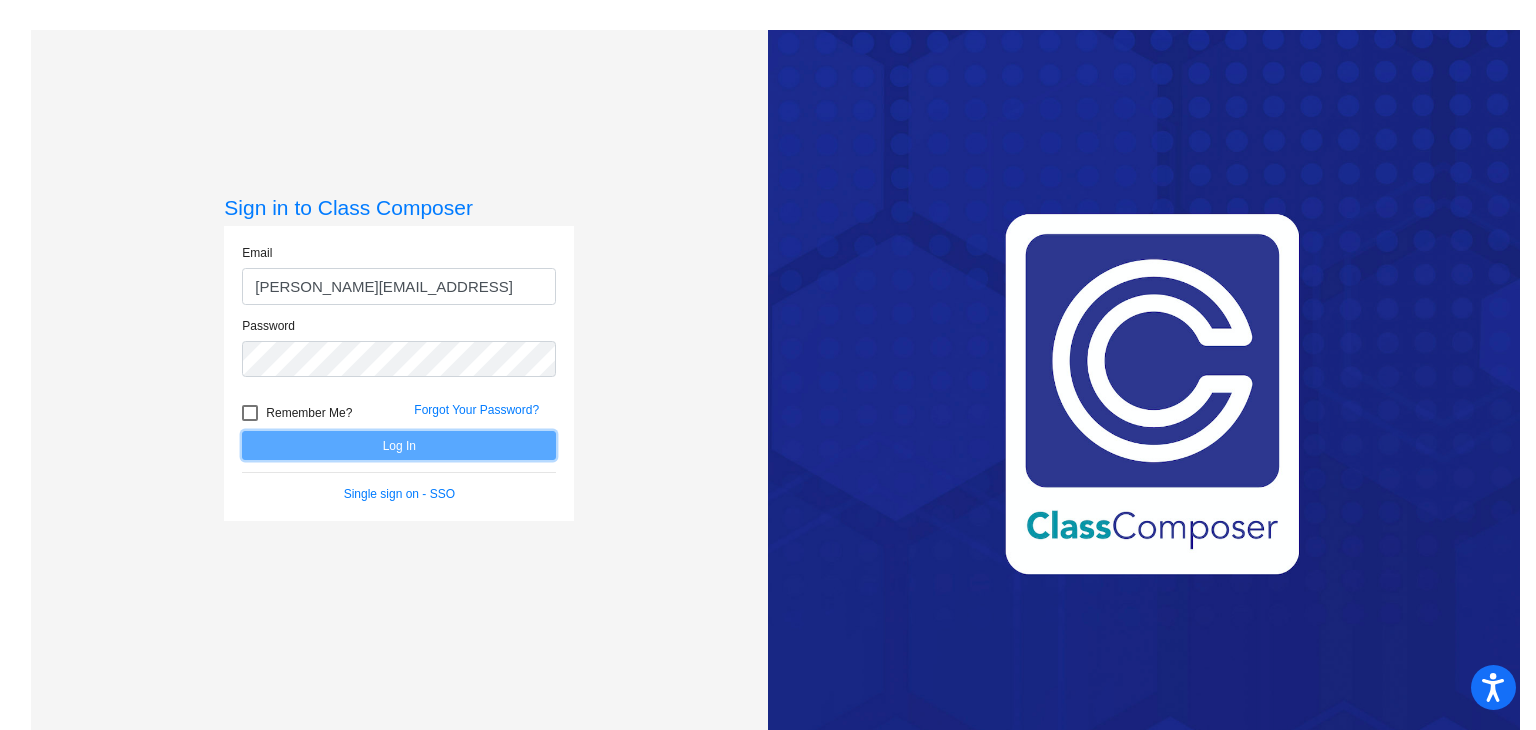 click on "Log In" 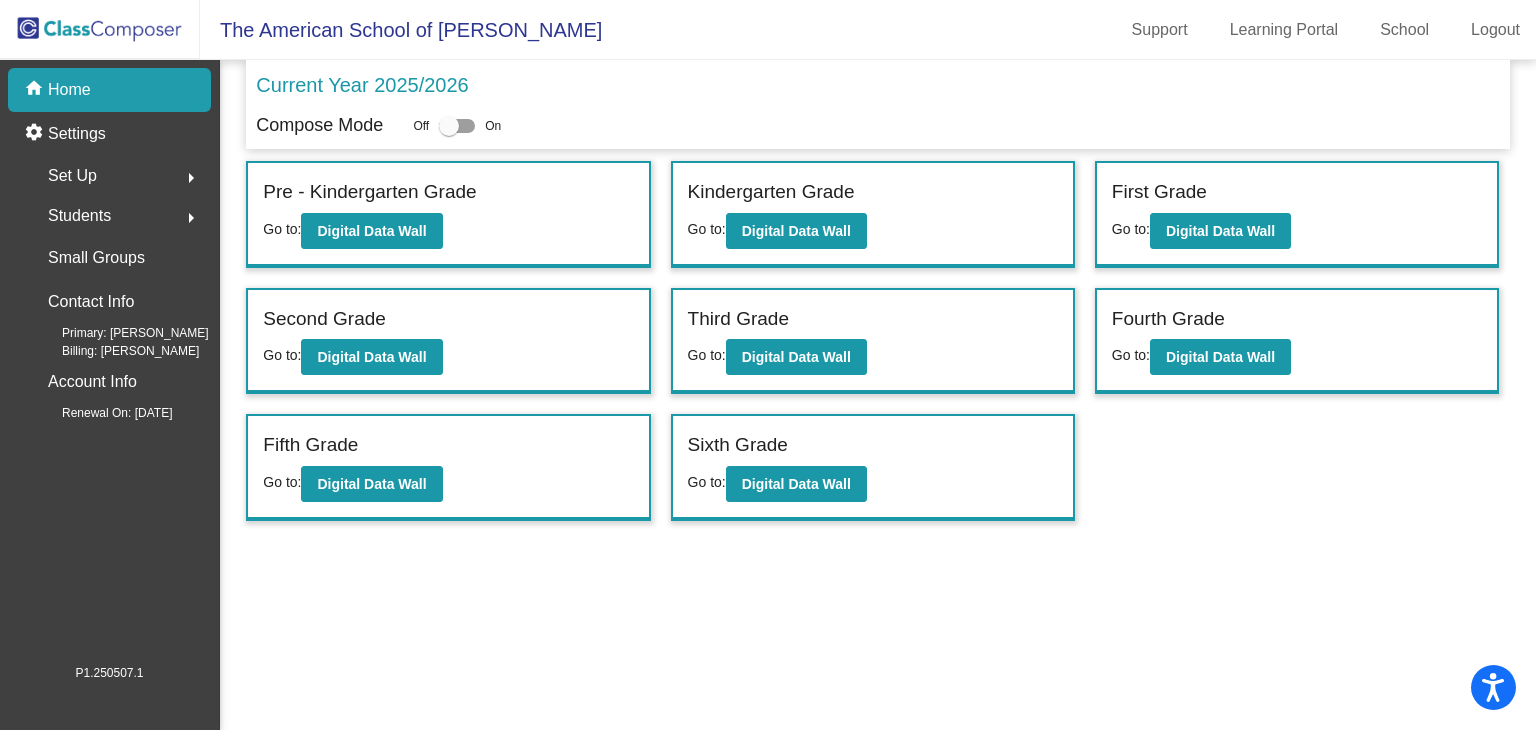 click on "Set Up  arrow_right" 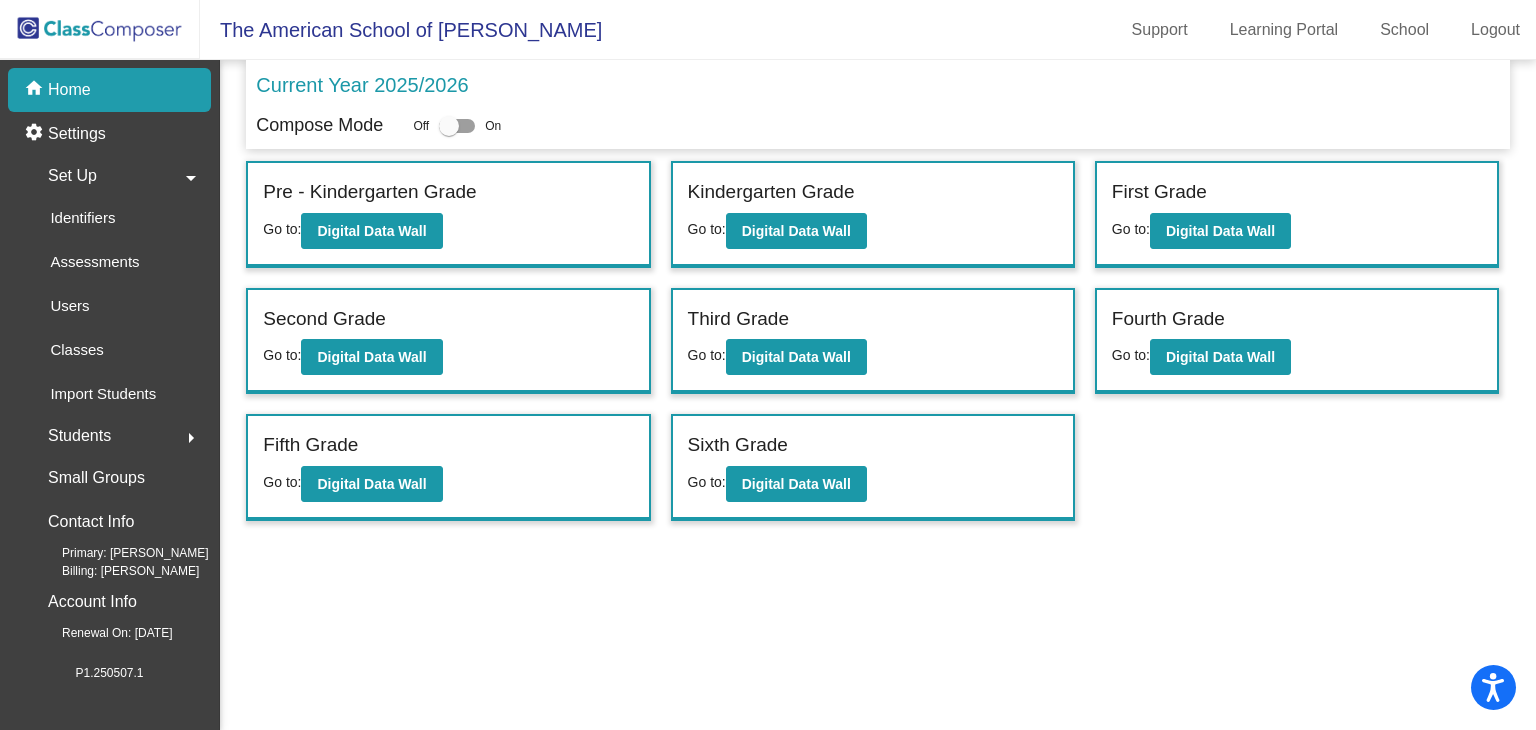 click on "Students  arrow_right" 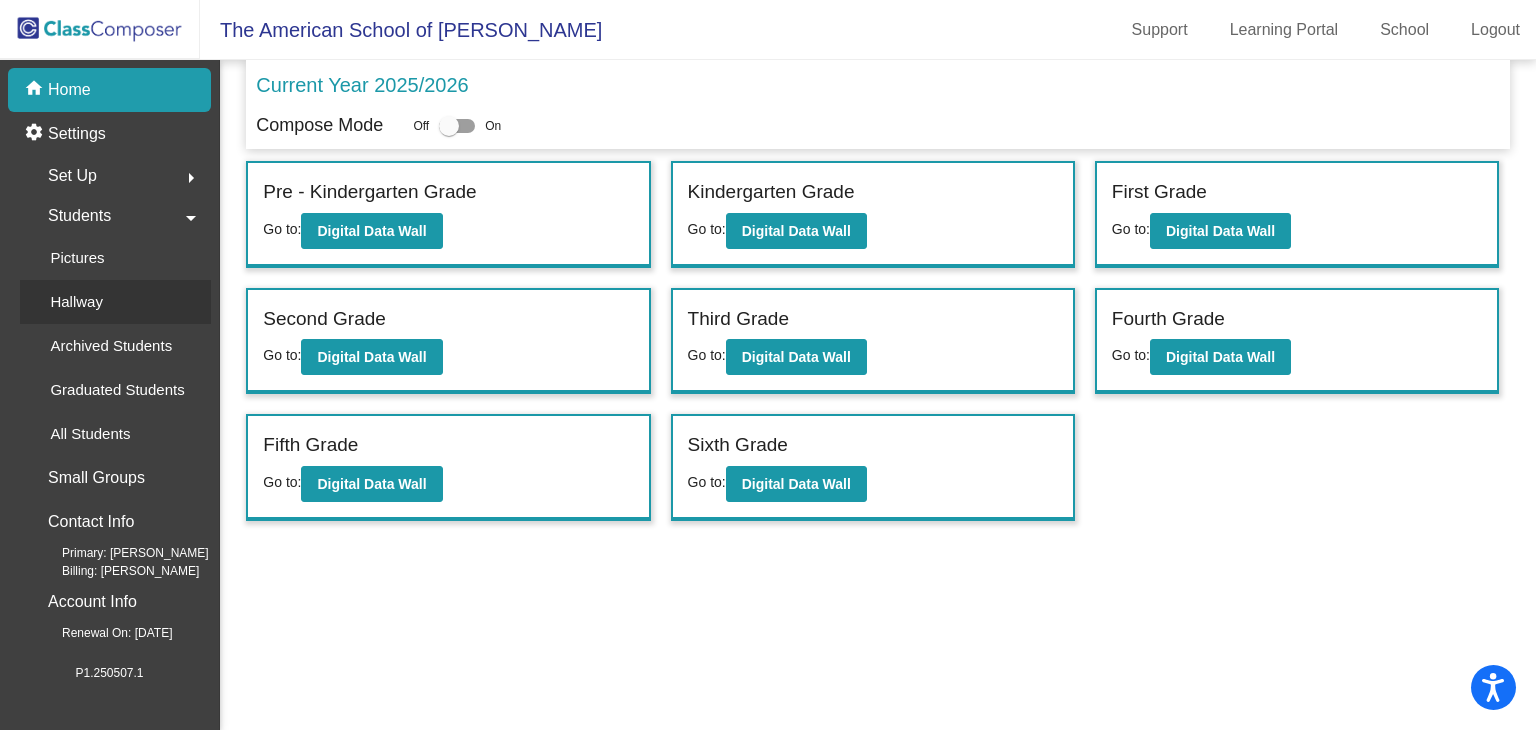 click on "Hallway" 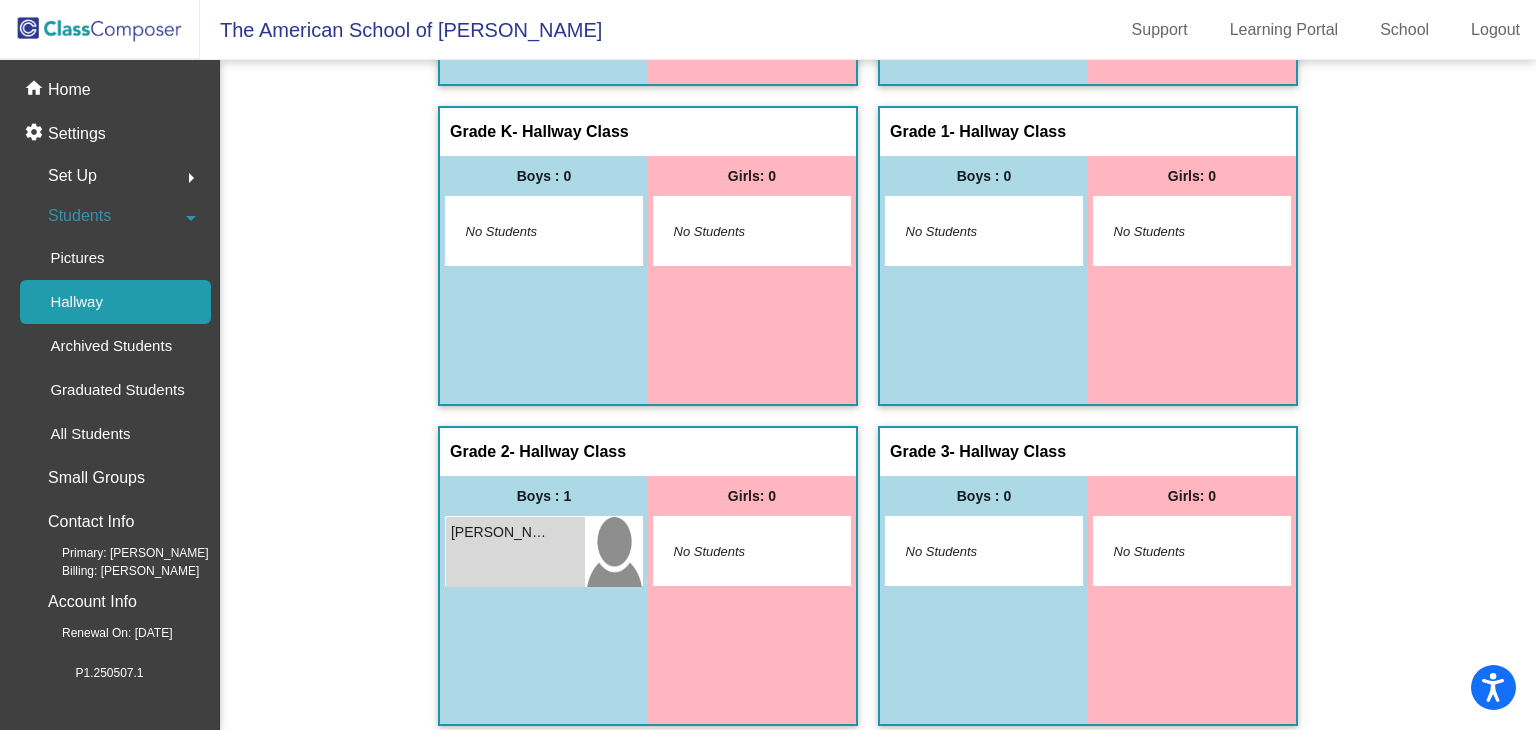 scroll, scrollTop: 600, scrollLeft: 0, axis: vertical 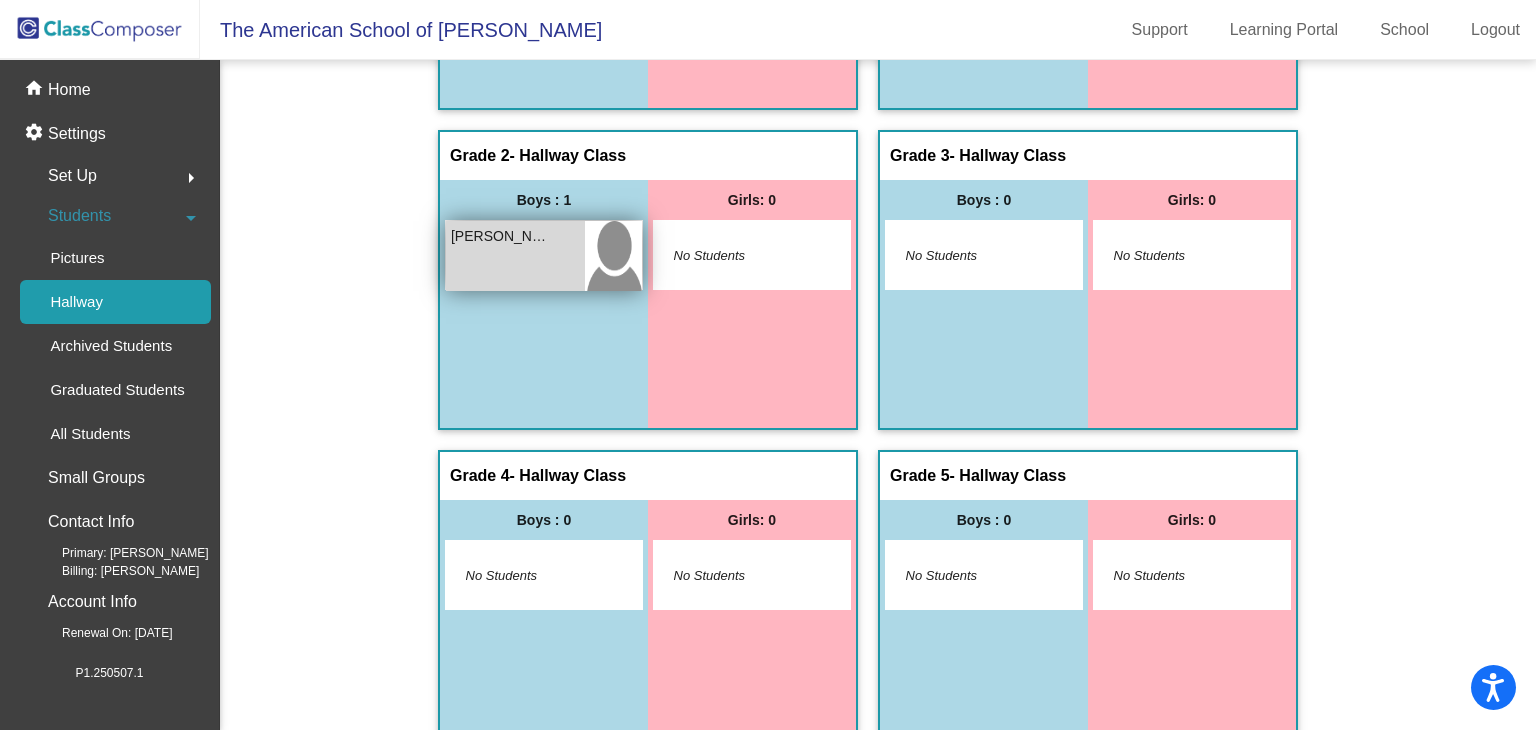 click on "[PERSON_NAME] [PERSON_NAME]" at bounding box center (501, 236) 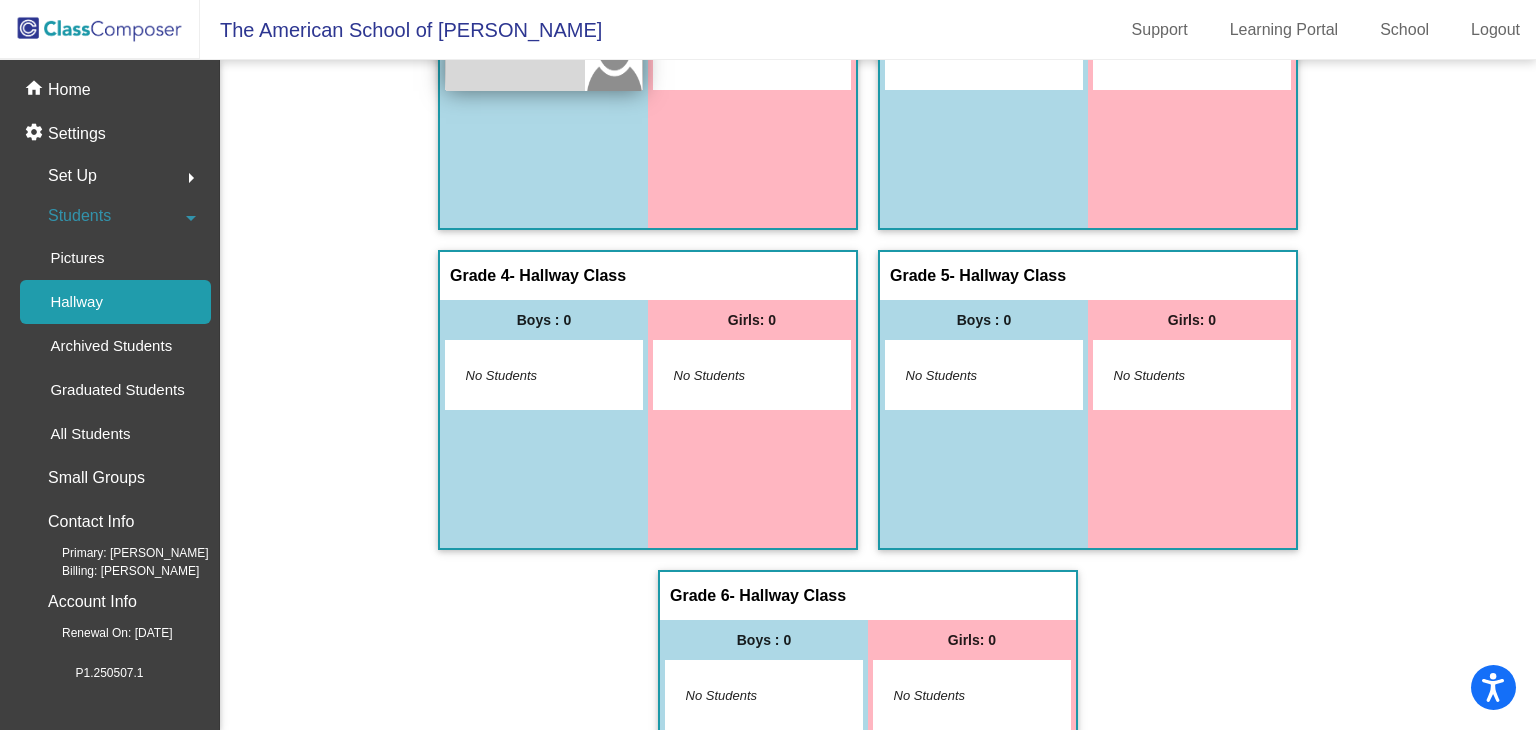 scroll, scrollTop: 960, scrollLeft: 0, axis: vertical 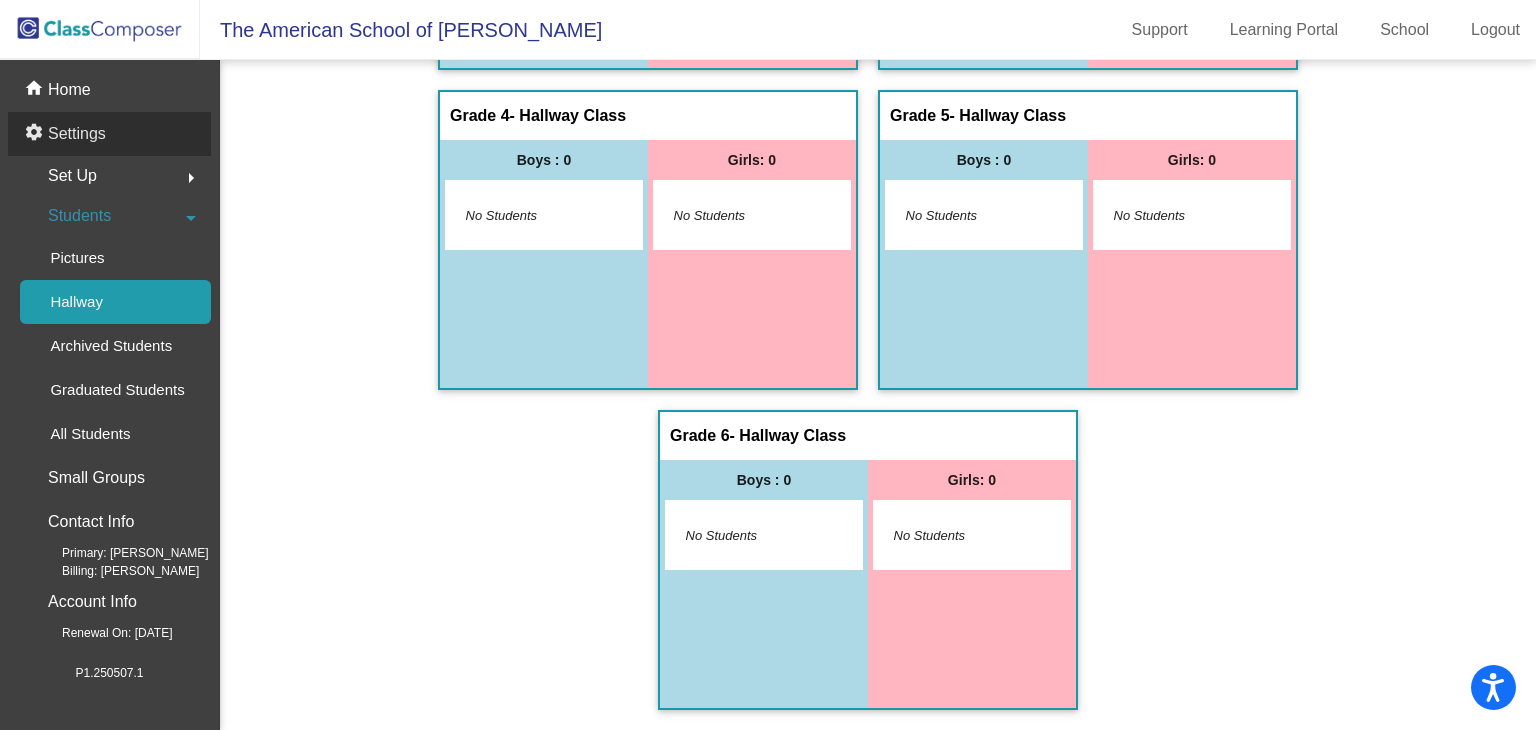 click on "settings Settings" 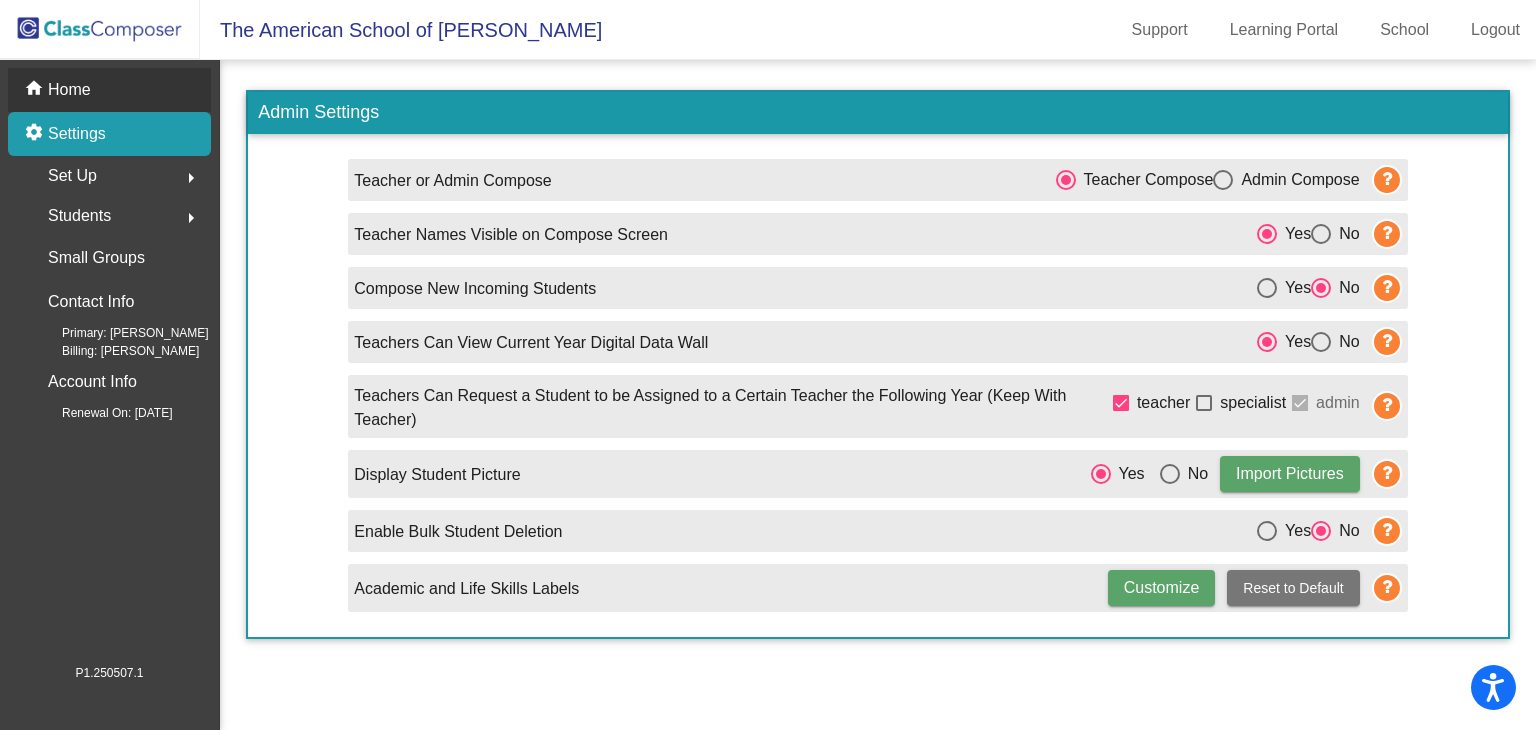 click on "home Home" 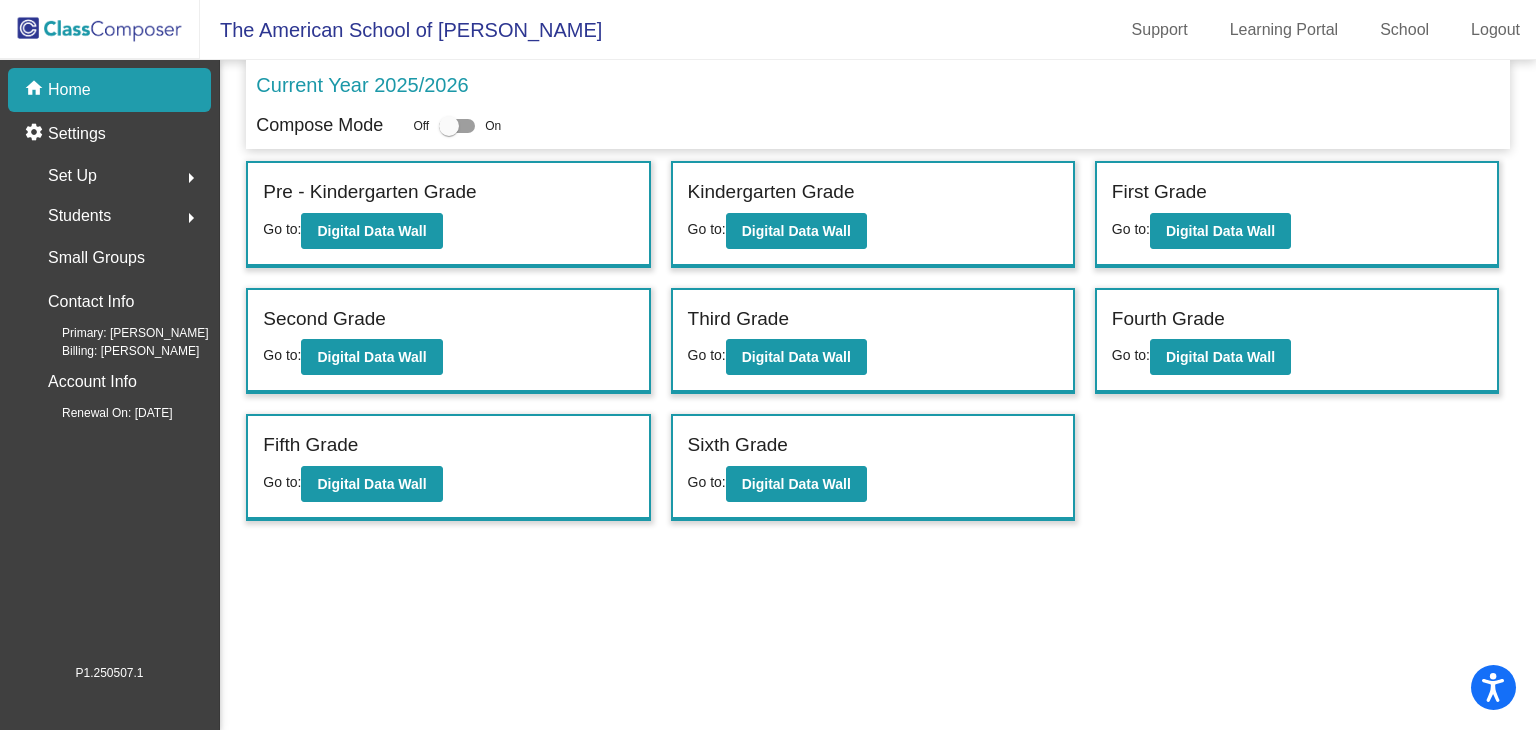 click at bounding box center [449, 126] 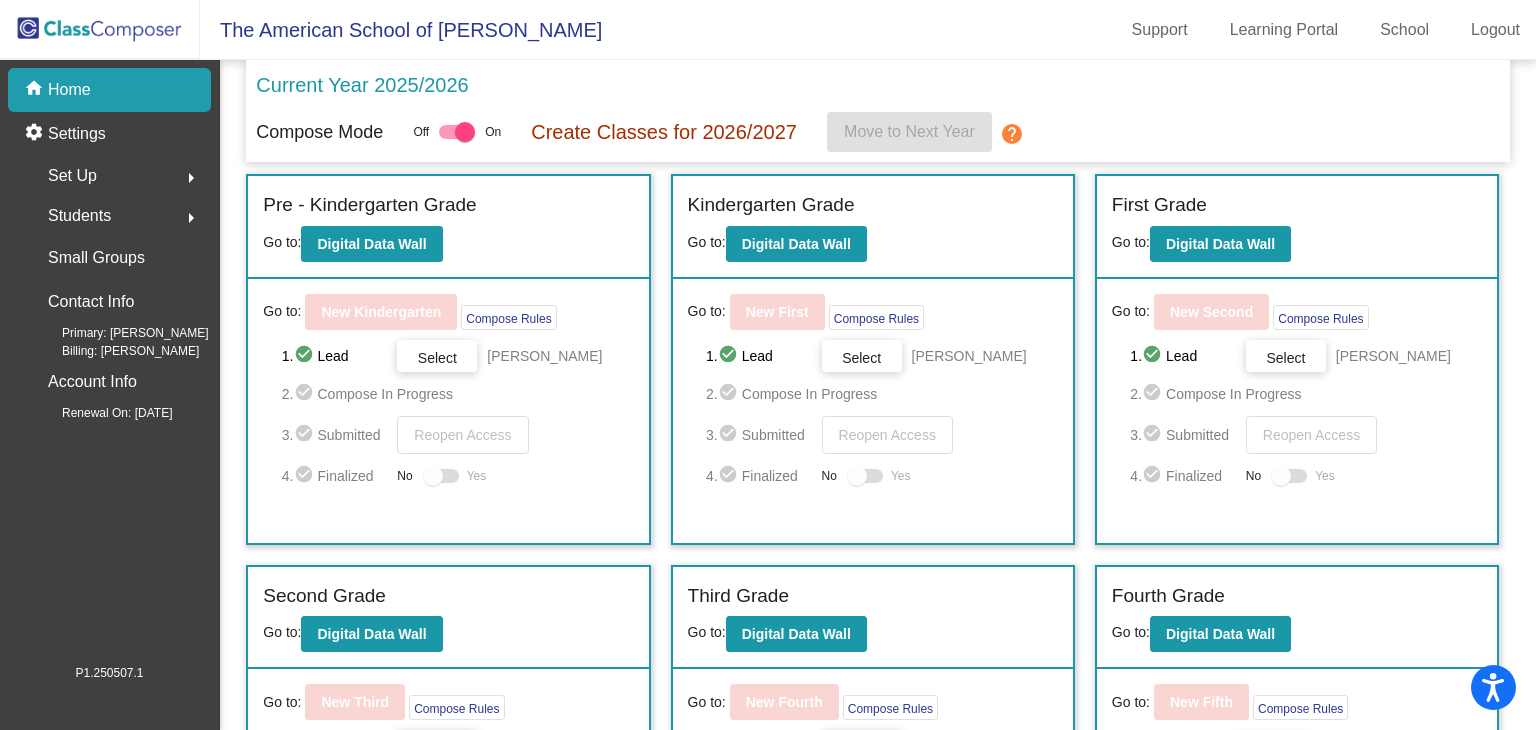 click on "Students  arrow_right" 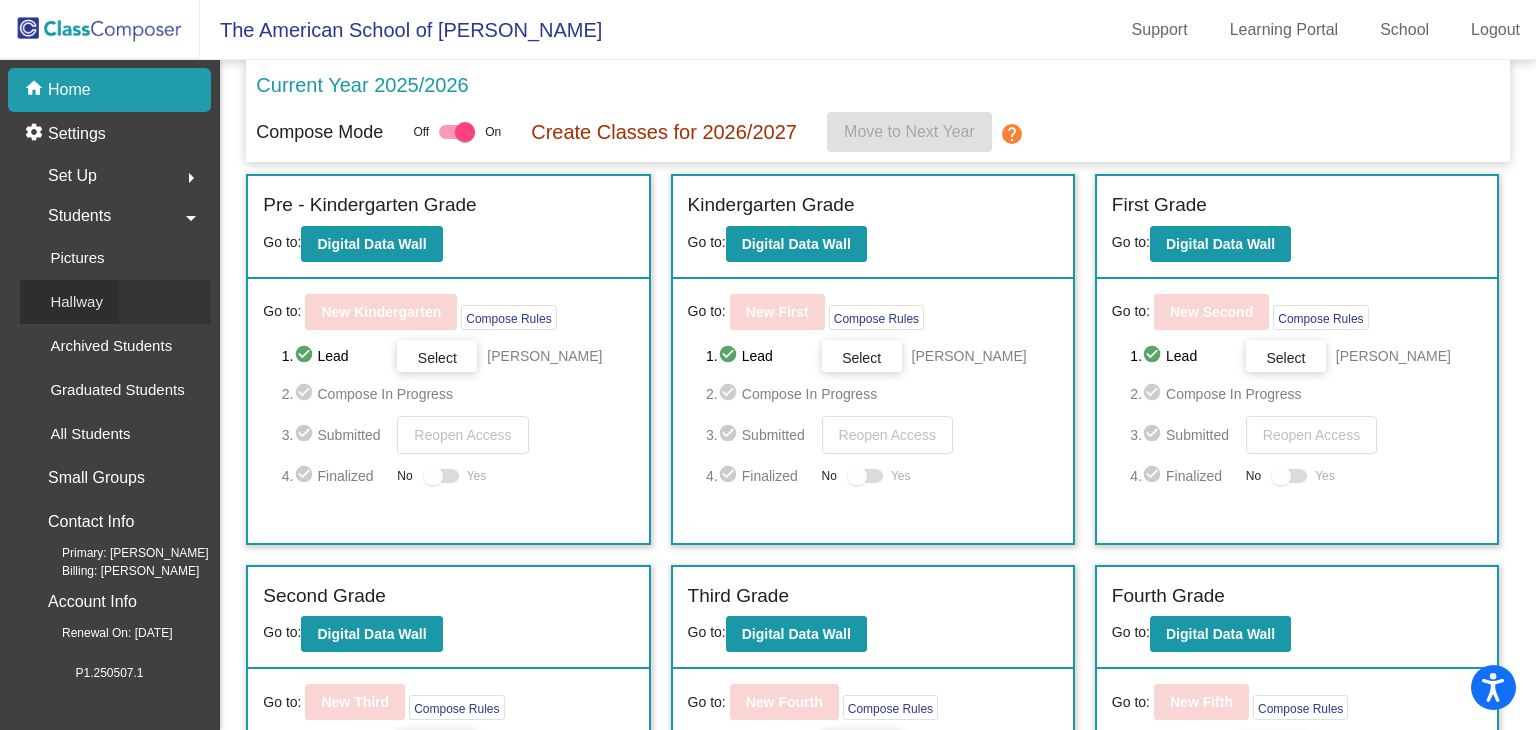click on "Hallway" 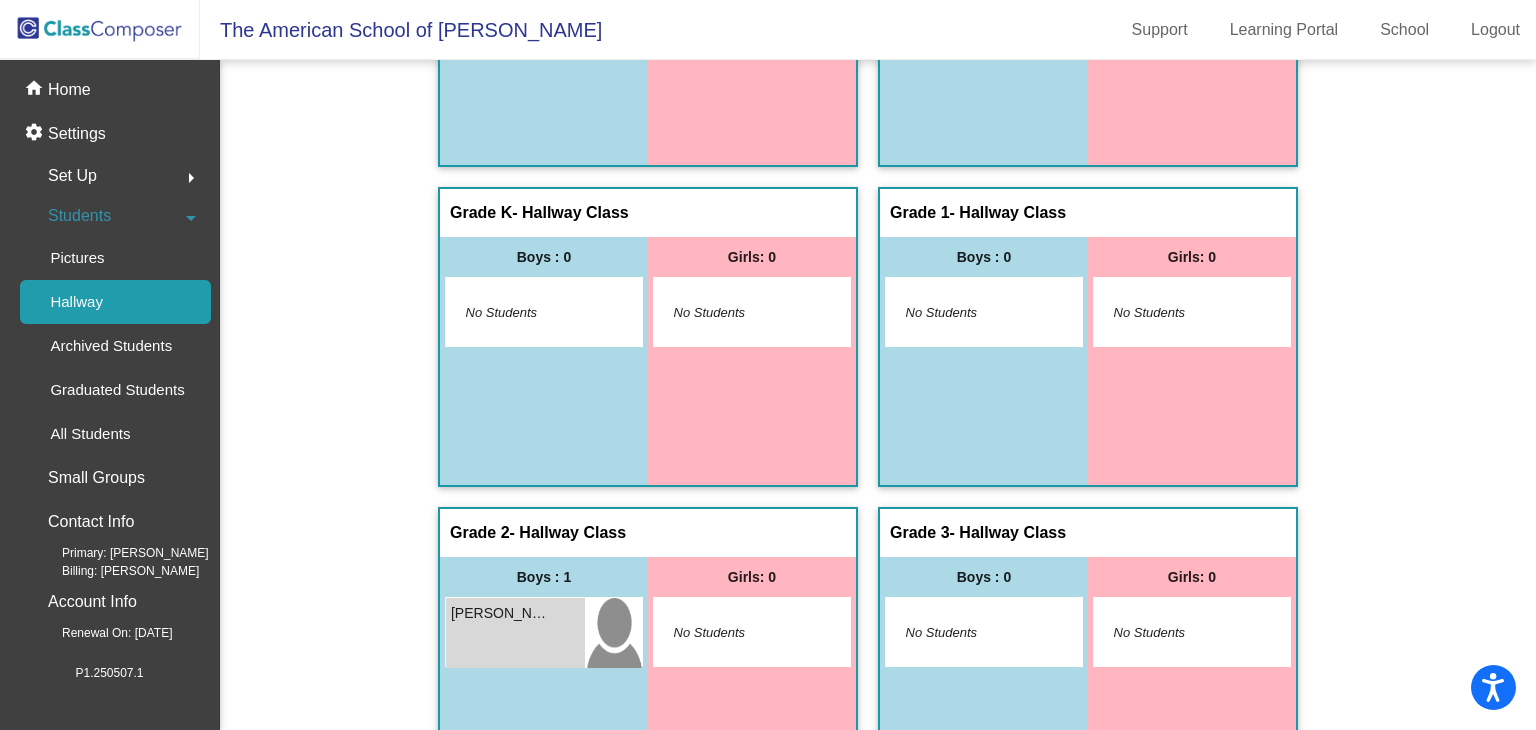 scroll, scrollTop: 400, scrollLeft: 0, axis: vertical 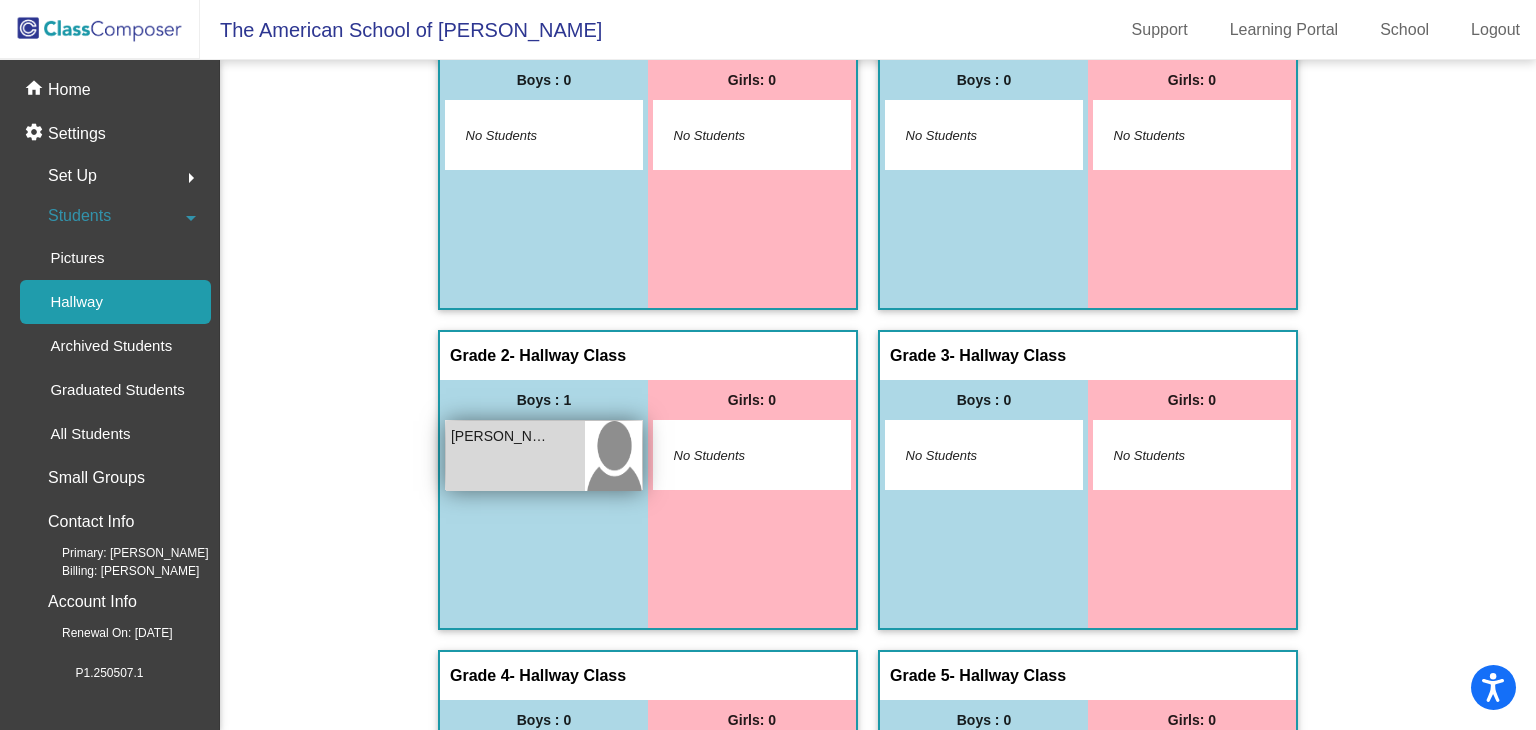 drag, startPoint x: 548, startPoint y: 414, endPoint x: 535, endPoint y: 461, distance: 48.76474 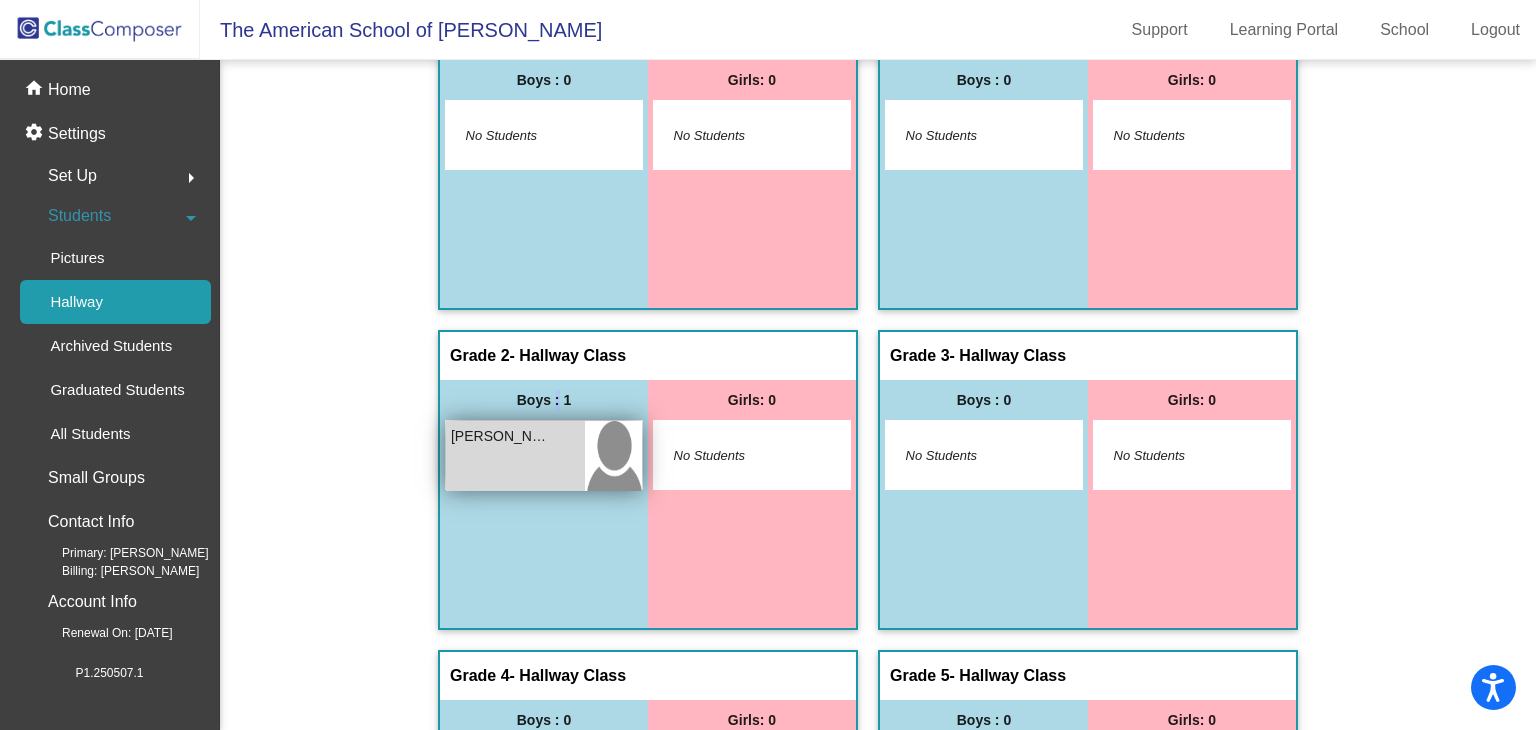 click on "[PERSON_NAME] [PERSON_NAME] lock do_not_disturb_alt" at bounding box center (515, 456) 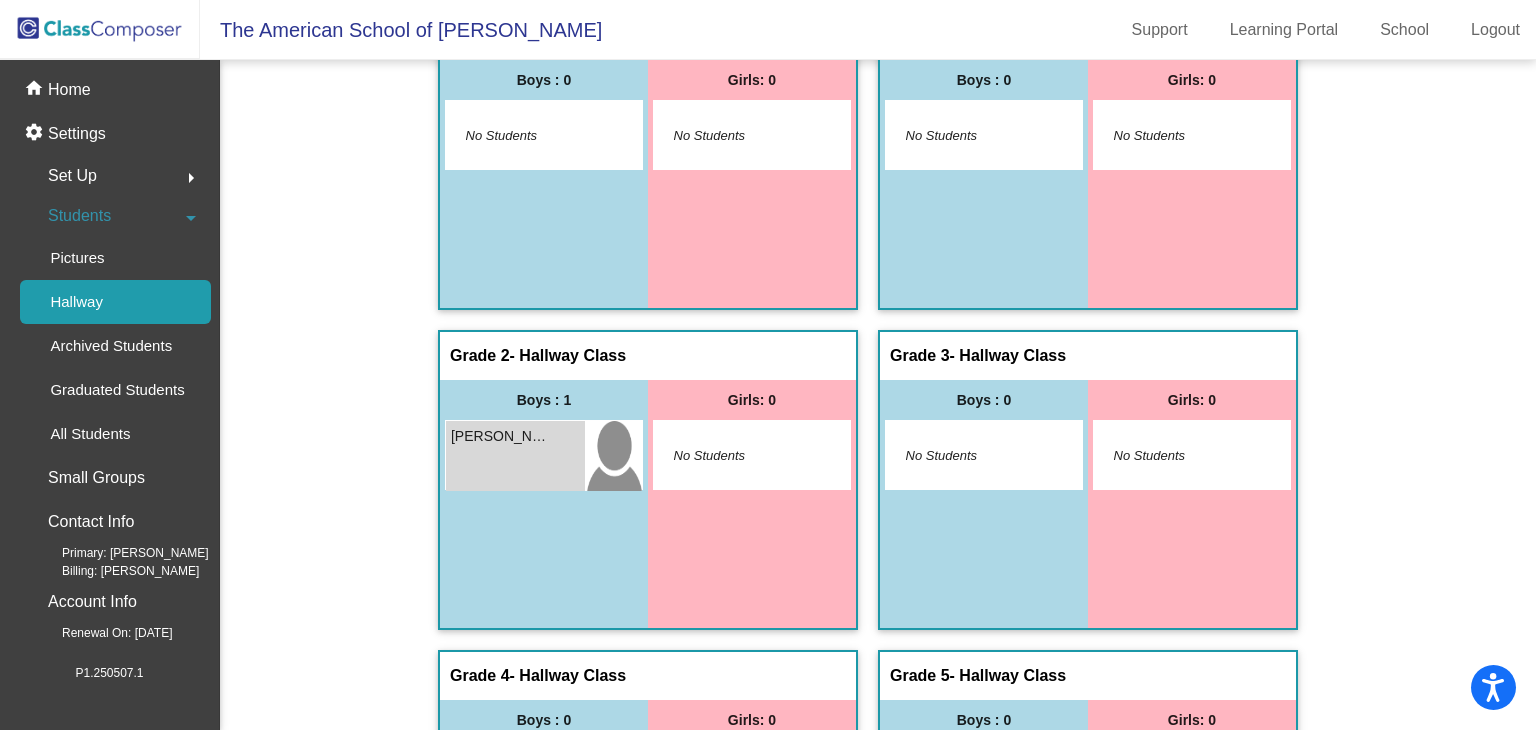 click on "Students  arrow_drop_down" 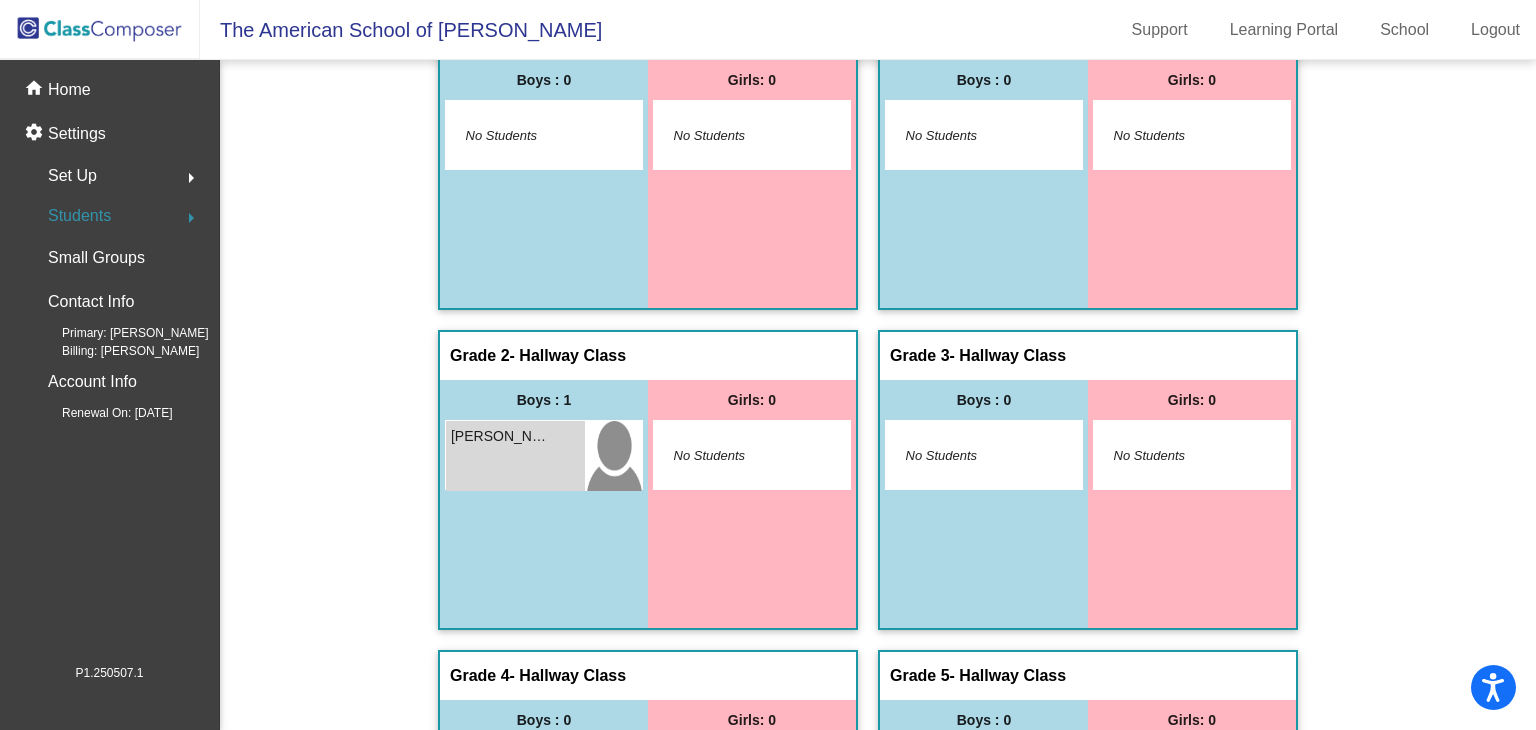 click on "Set Up  arrow_right" 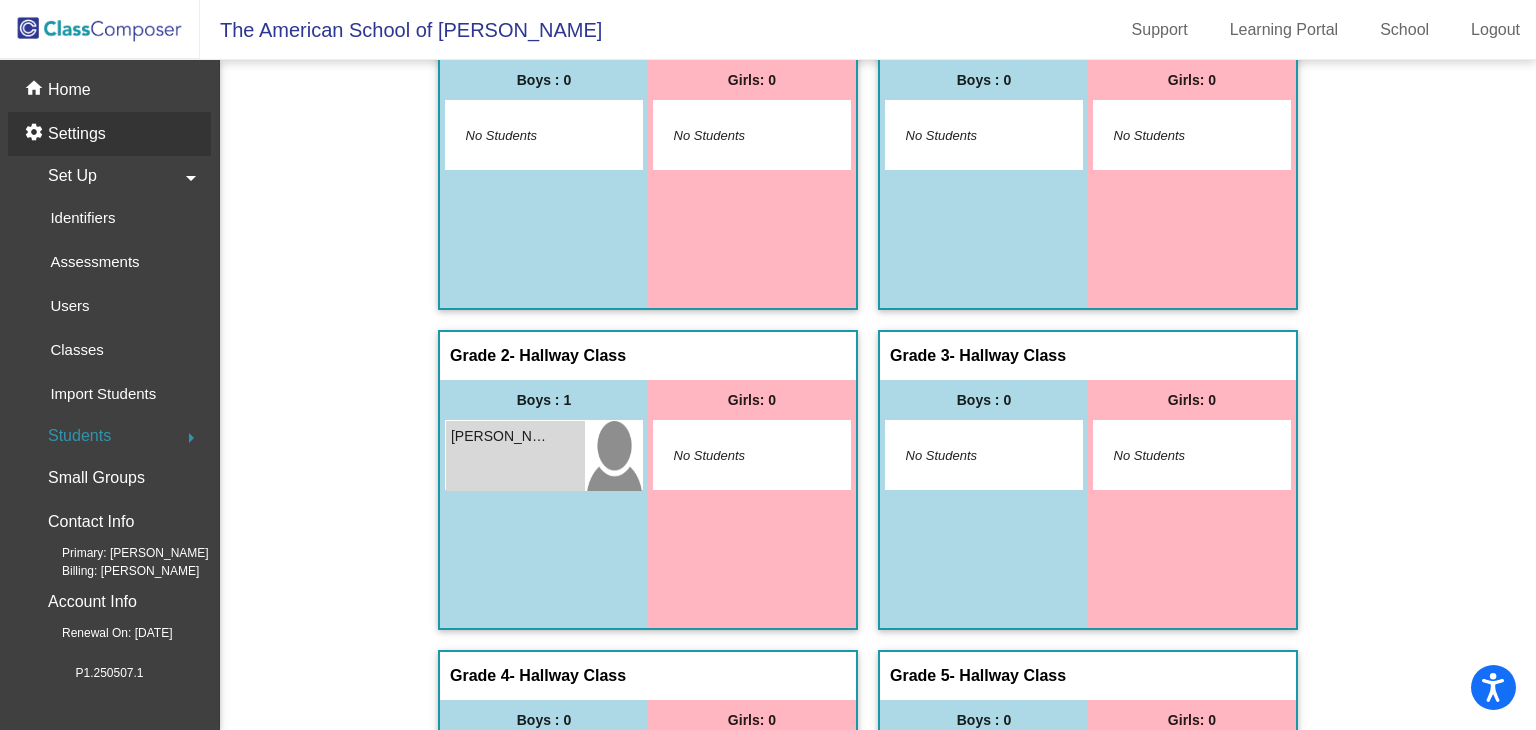 click on "settings Settings" 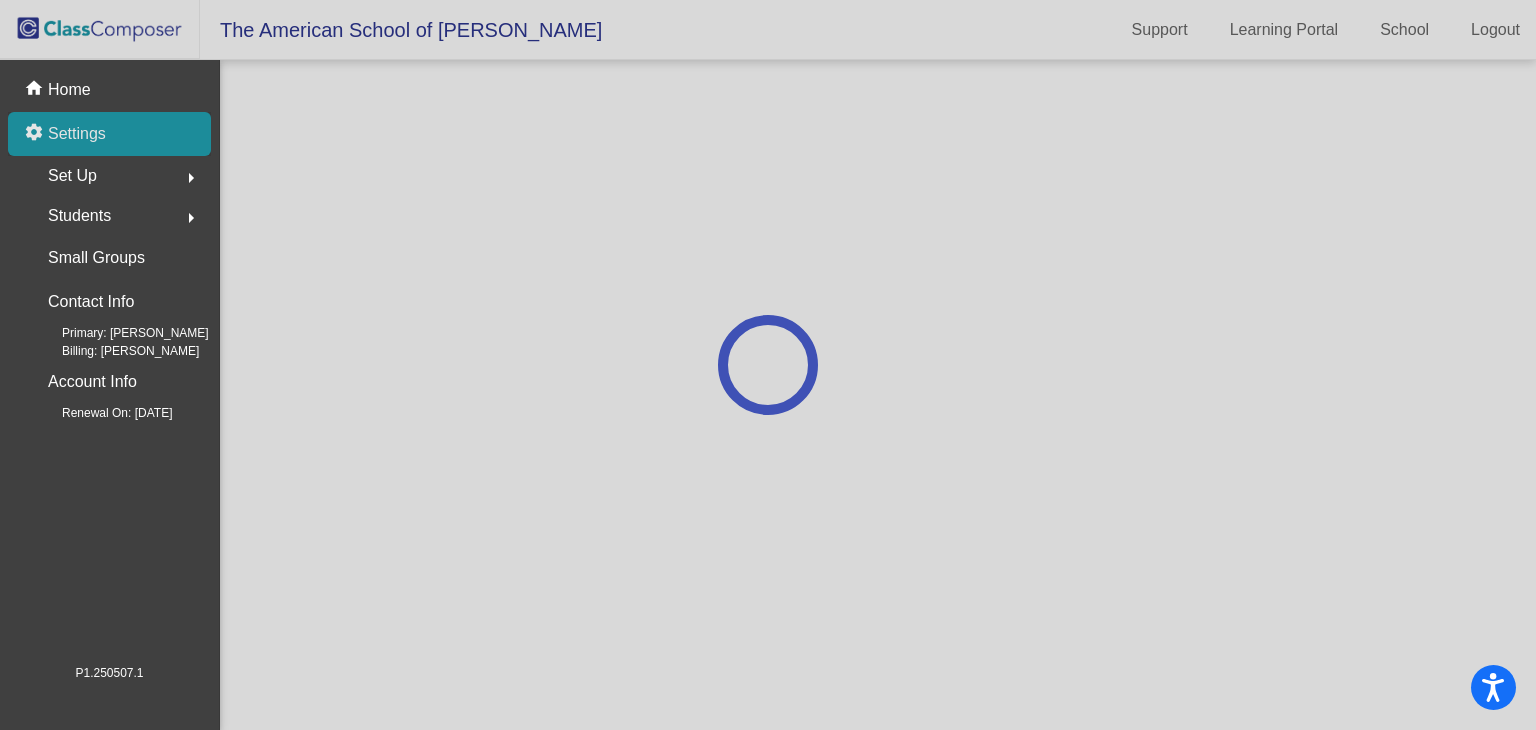 scroll, scrollTop: 0, scrollLeft: 0, axis: both 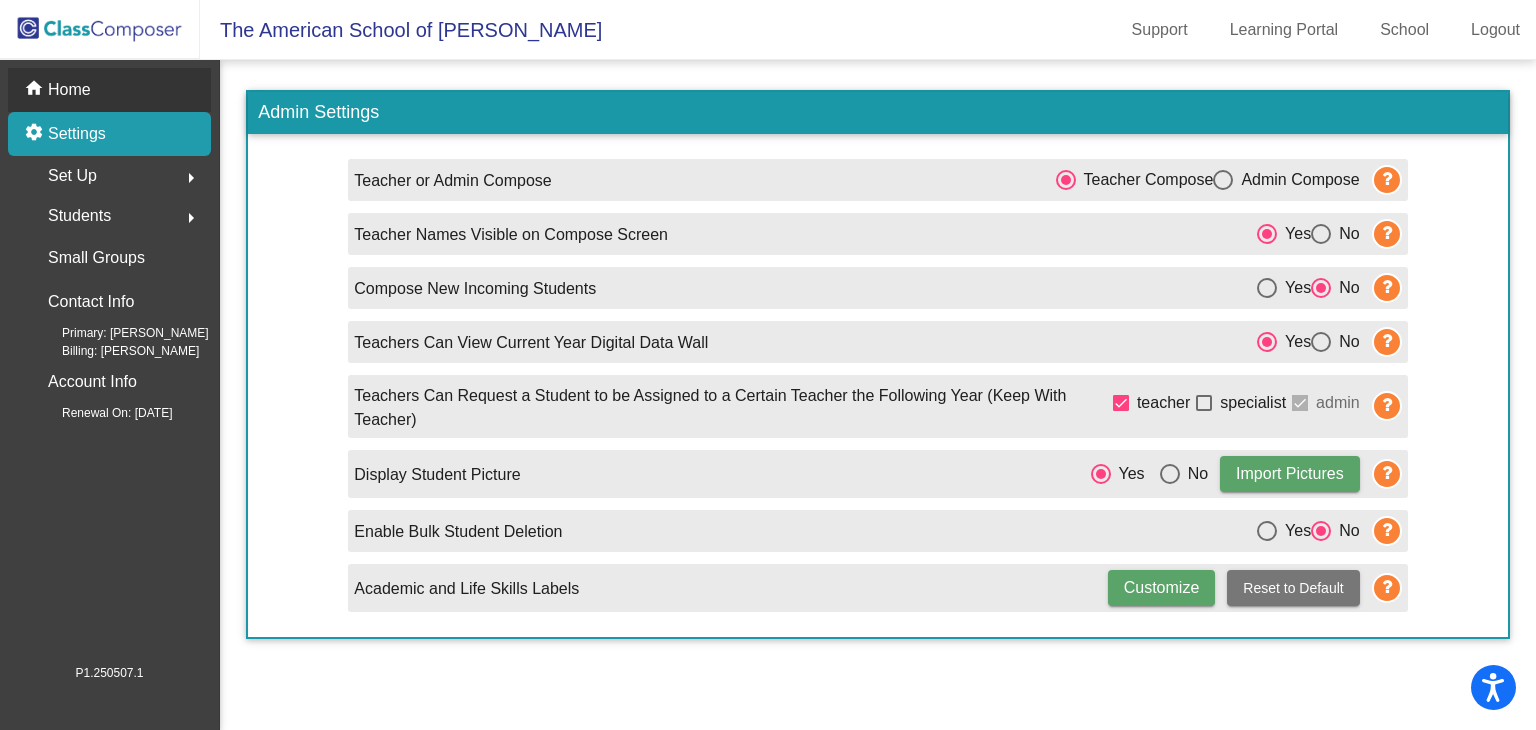 click on "Home" 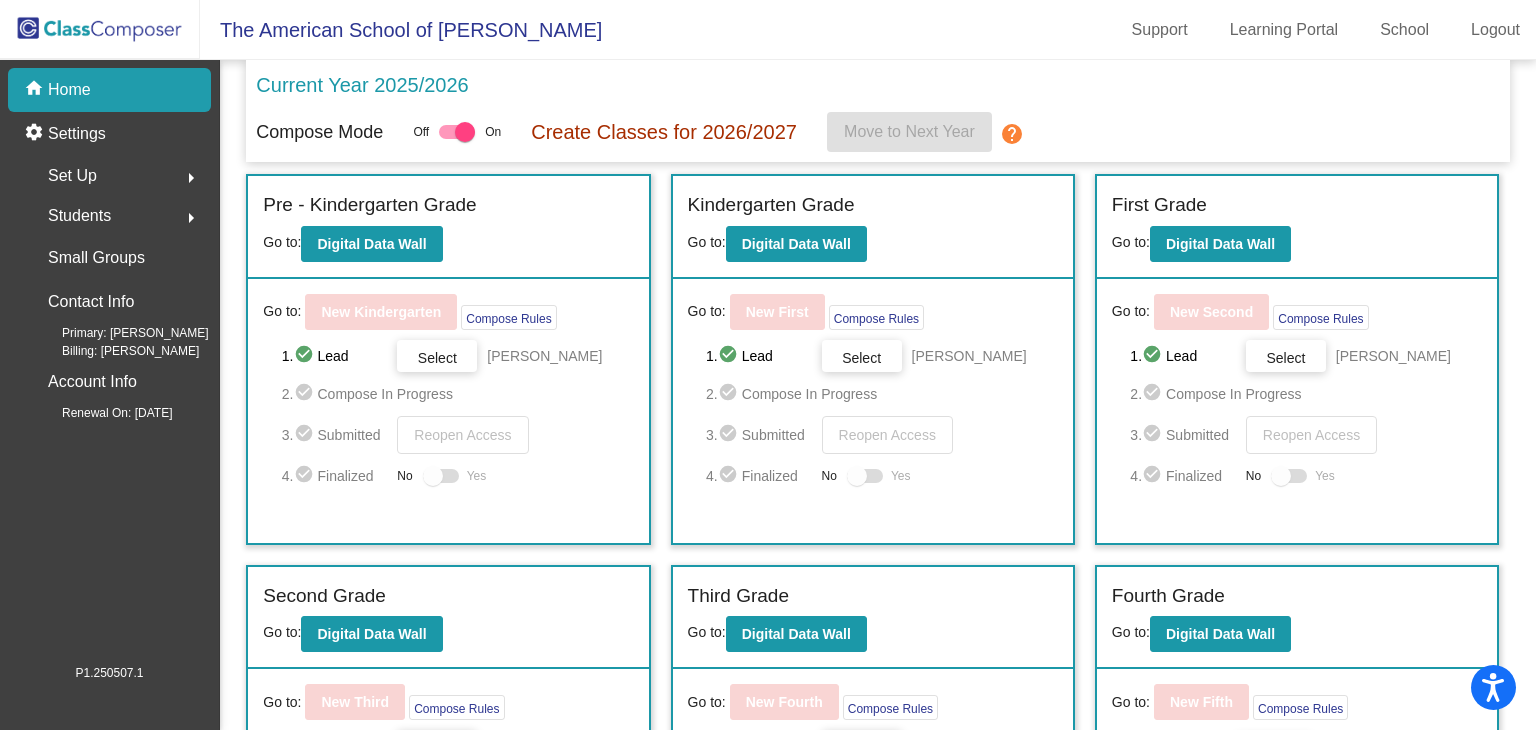 click at bounding box center [465, 132] 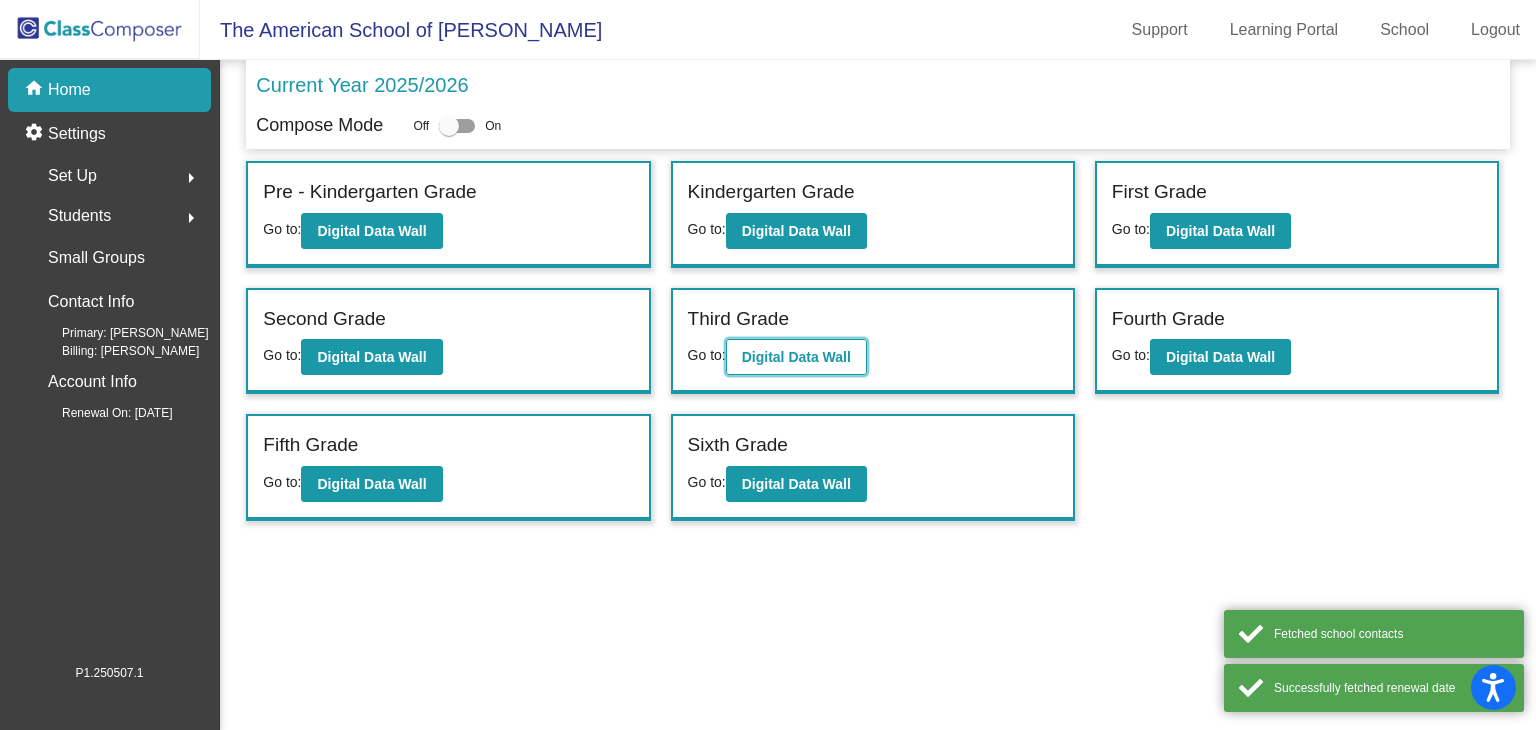 click on "Digital Data Wall" 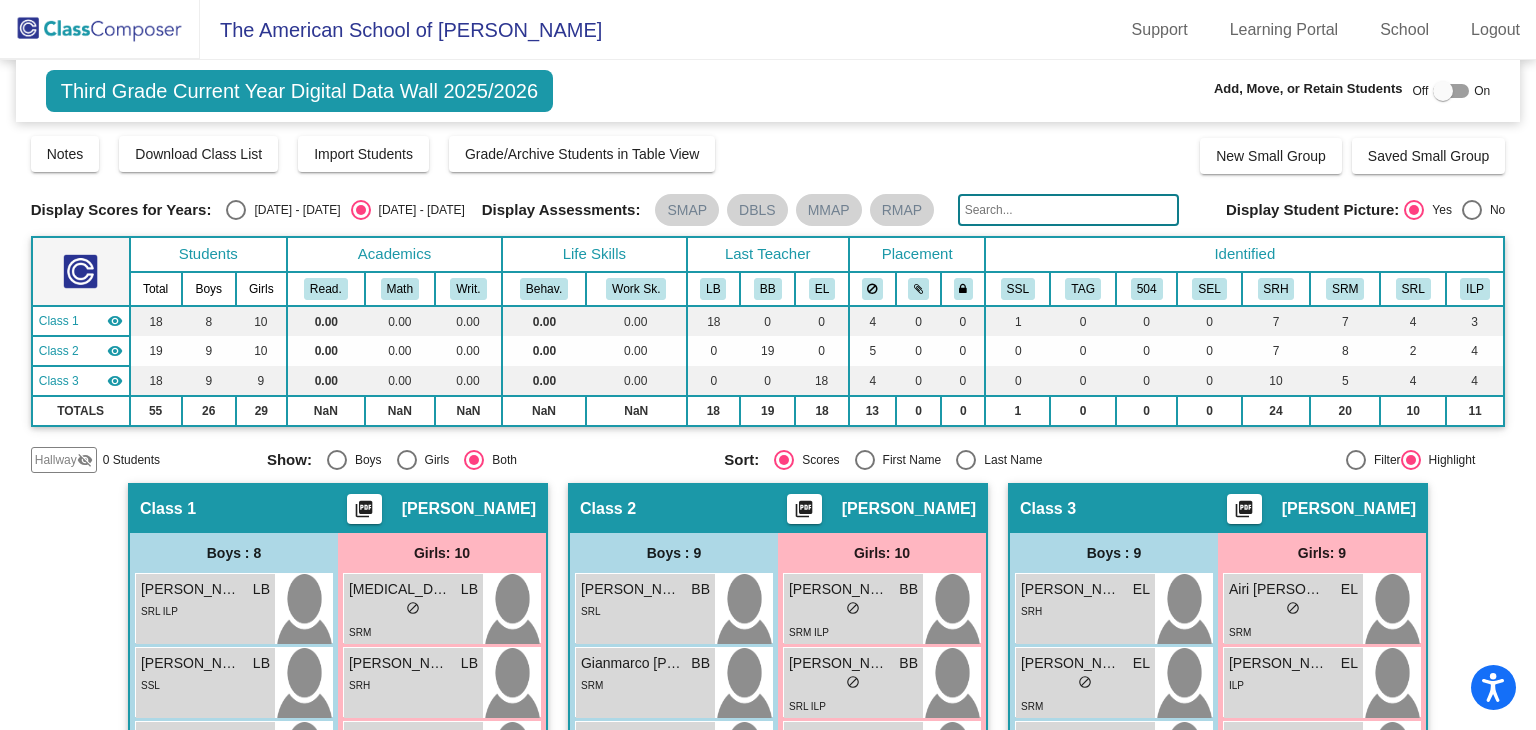 click at bounding box center (1443, 91) 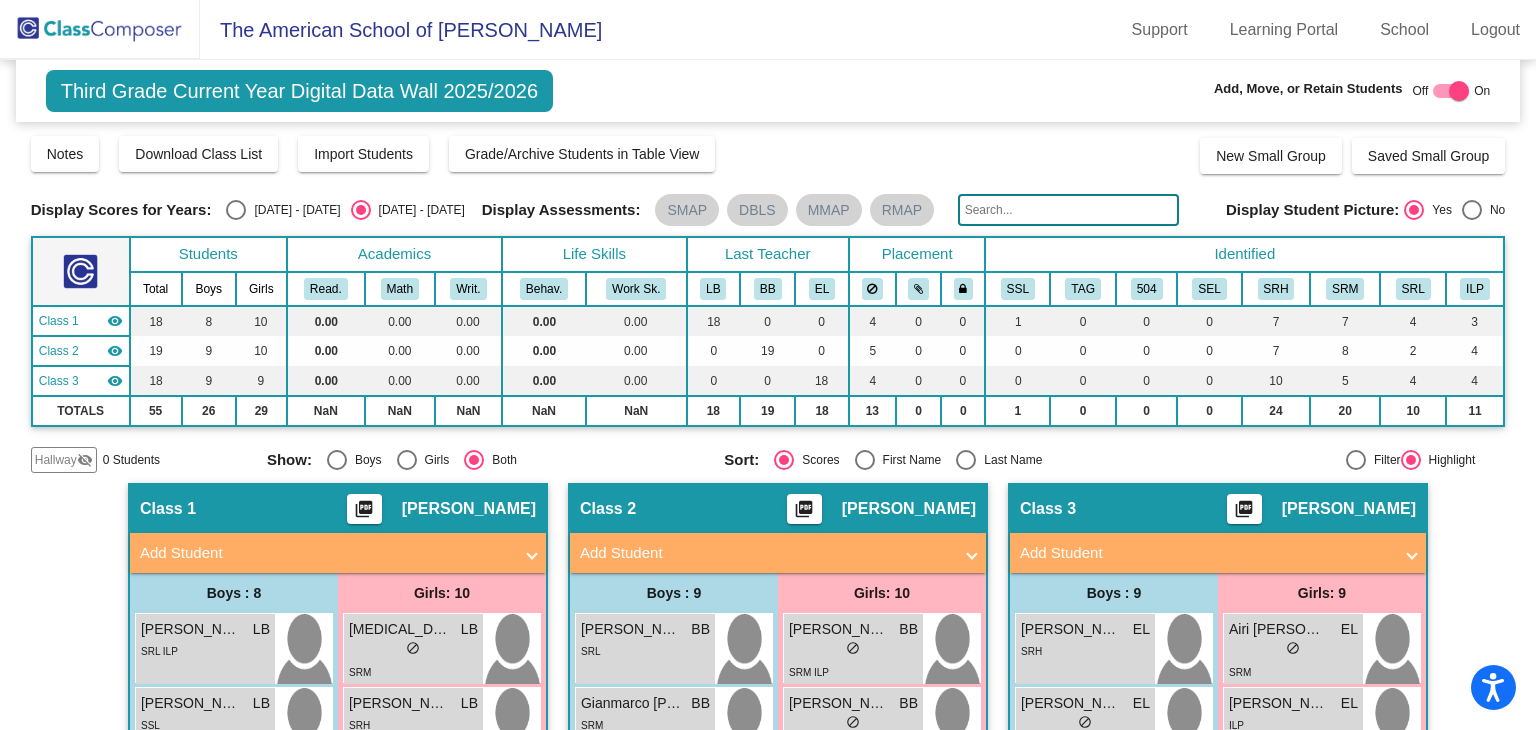 click on "Hallway" 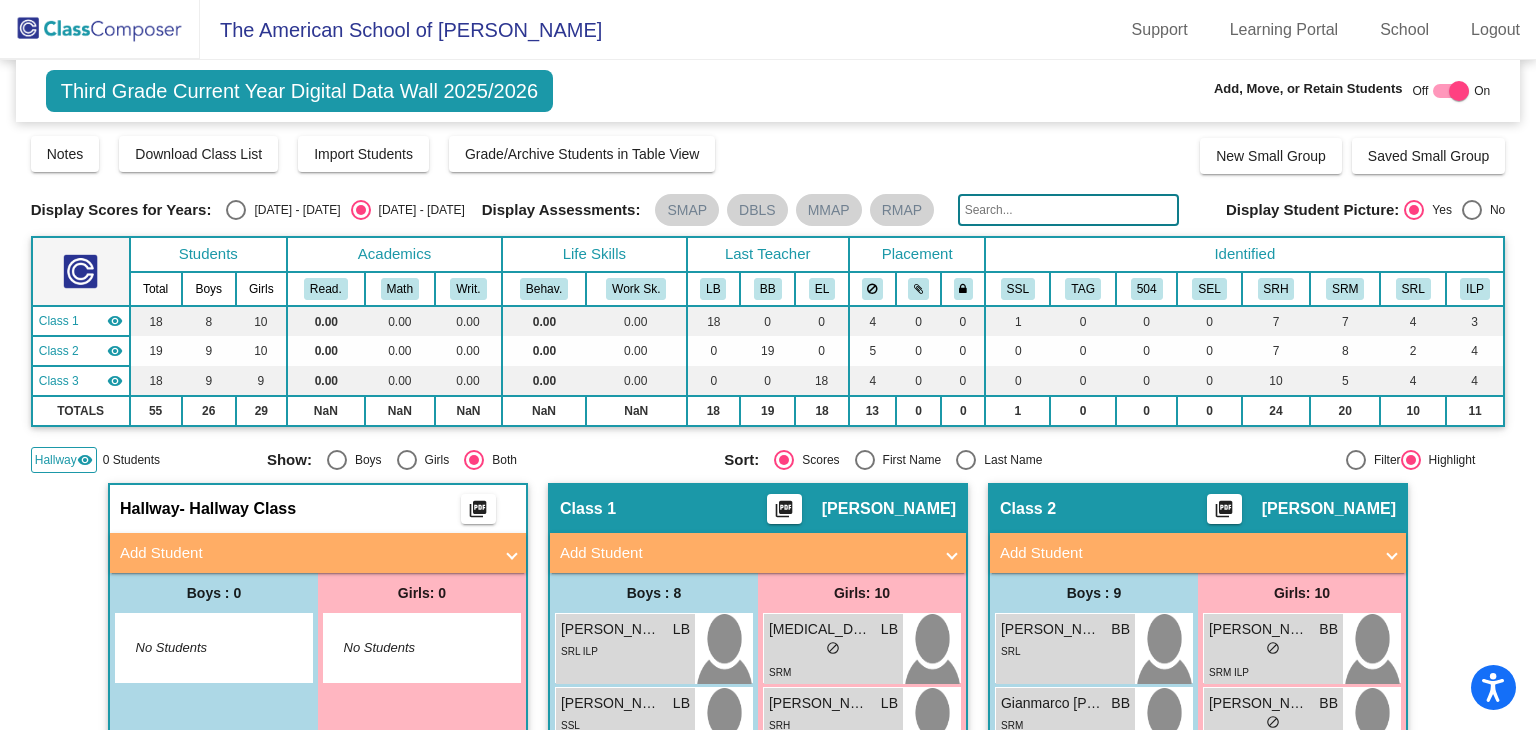 click at bounding box center (236, 210) 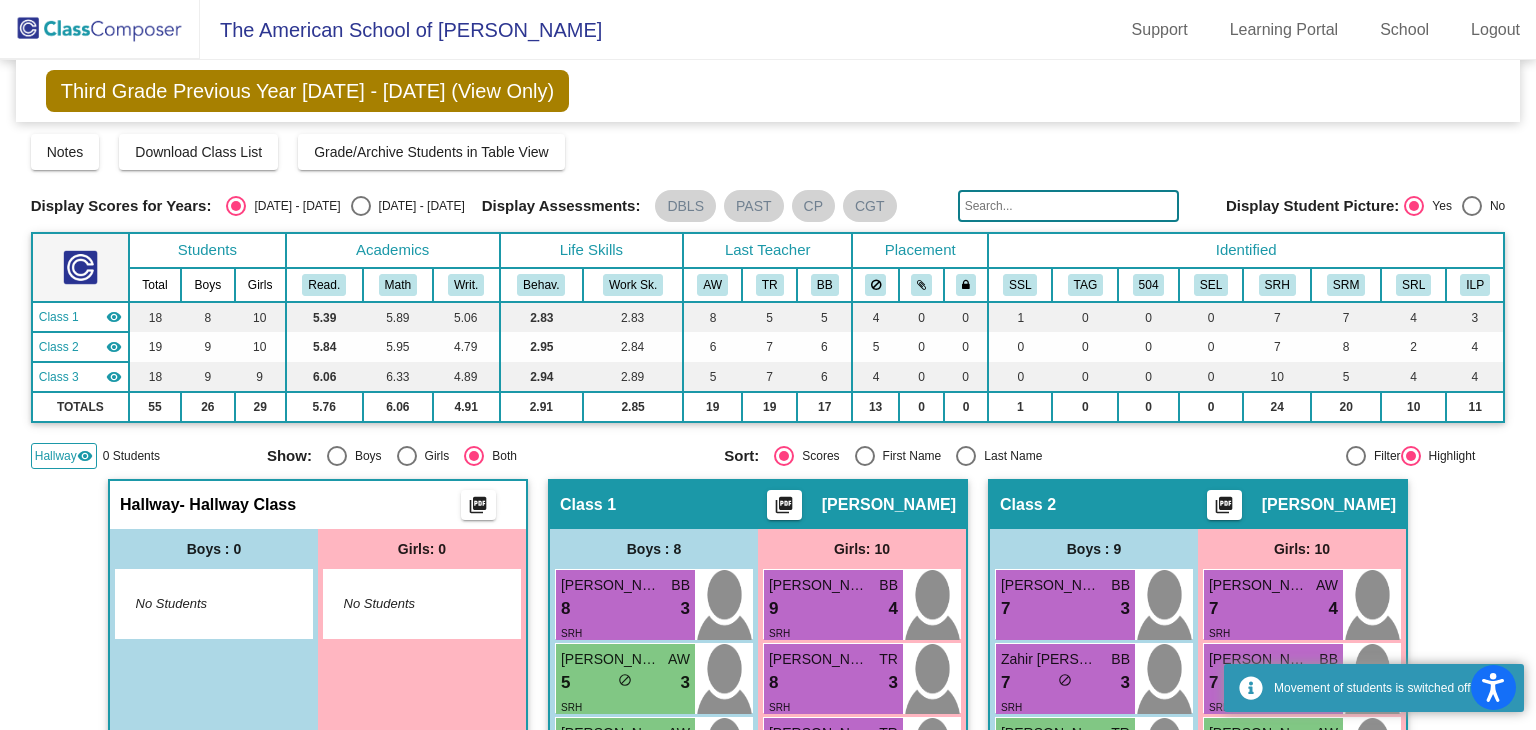 click on "Third Grade Previous Year [DATE] - [DATE] (View Only)  Add, Move, or Retain Students Off   On  Incoming   Digital Data Wall    Display Scores for Years:   [DATE] - [DATE]   [DATE] - [DATE]  Grade/Archive Students in Table View   Download   New Small Group   Saved Small Group   Notes   Download Class List   Import Students   Grade/Archive Students in Table View   New Small Group   Saved Small Group  Display Scores for Years:   [DATE] - [DATE]   [DATE] - [DATE] Display Assessments: DBLS PAST CP CGT Display Student Picture:    Yes     No  Students Academics Life Skills  Last Teacher  Placement  Identified  Total Boys Girls  Read.   Math   Writ.   Behav.   Work Sk.   AW   TR   BB   SSL   TAG   504   SEL   SRH   SRM   SRL   ILP  Hallway  visibility  0 0 0                 0   0   0   0   0   0   0   0   0   0   0   0   0   0  Class 1  visibility  18 8 10  5.39   5.89   5.06   2.83   2.83   8   5   5   4   0   0   1   0   0   0   7   7   4   3  Class 2  visibility  19 9 10  5.84   5.95   4.79   2.95   2.84   6   7   6   5   0" 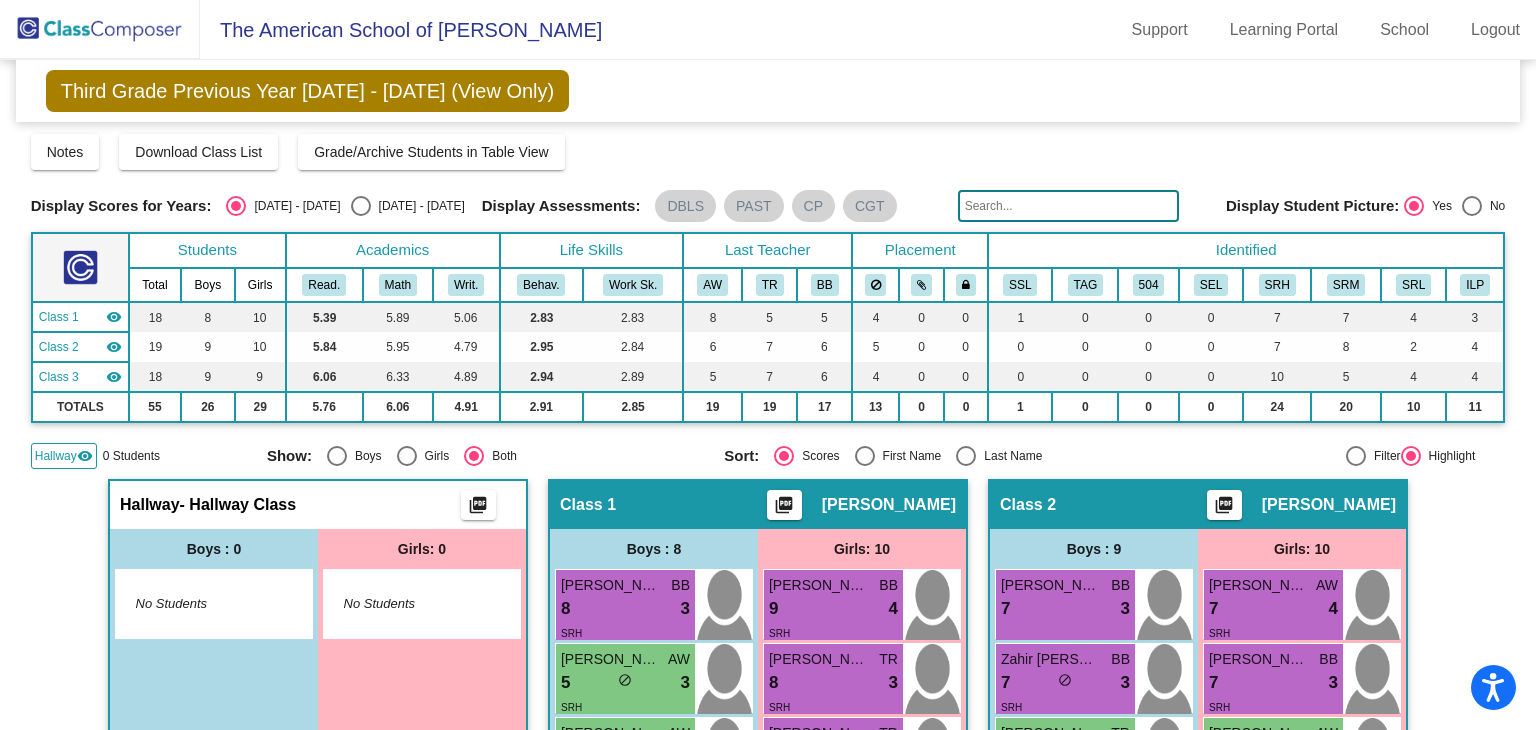 click on "[DATE] - [DATE]" at bounding box center (293, 206) 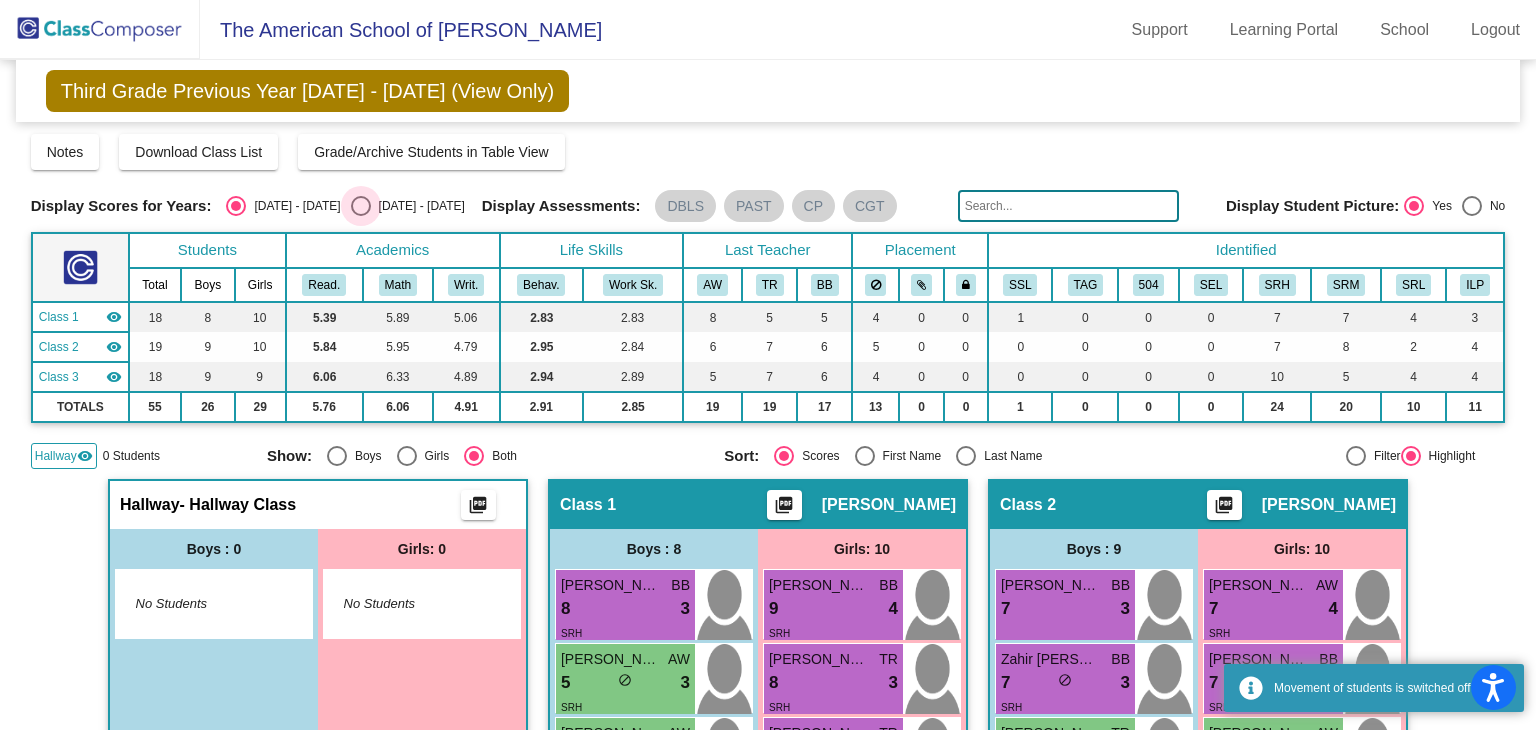 click on "[DATE] - [DATE]" at bounding box center (418, 206) 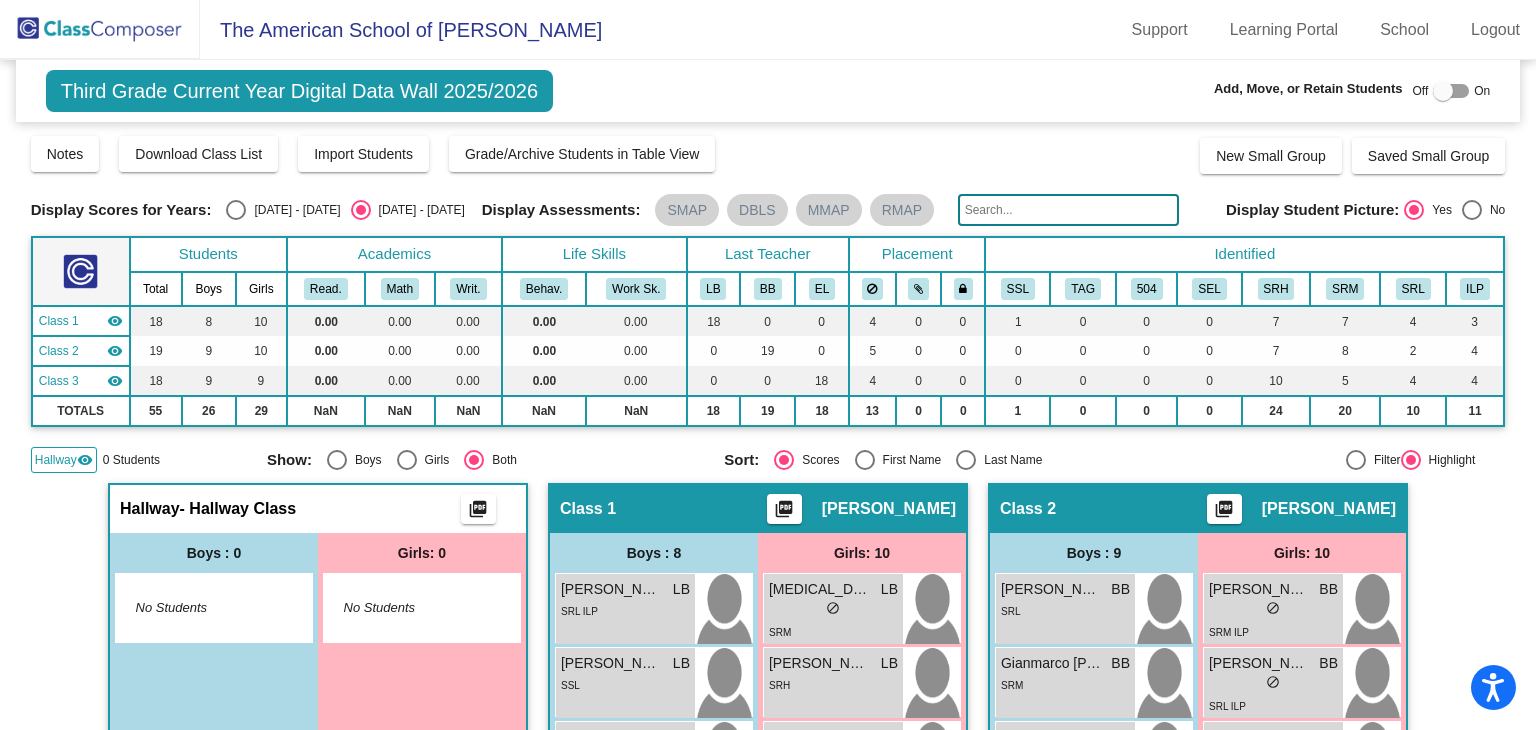 click 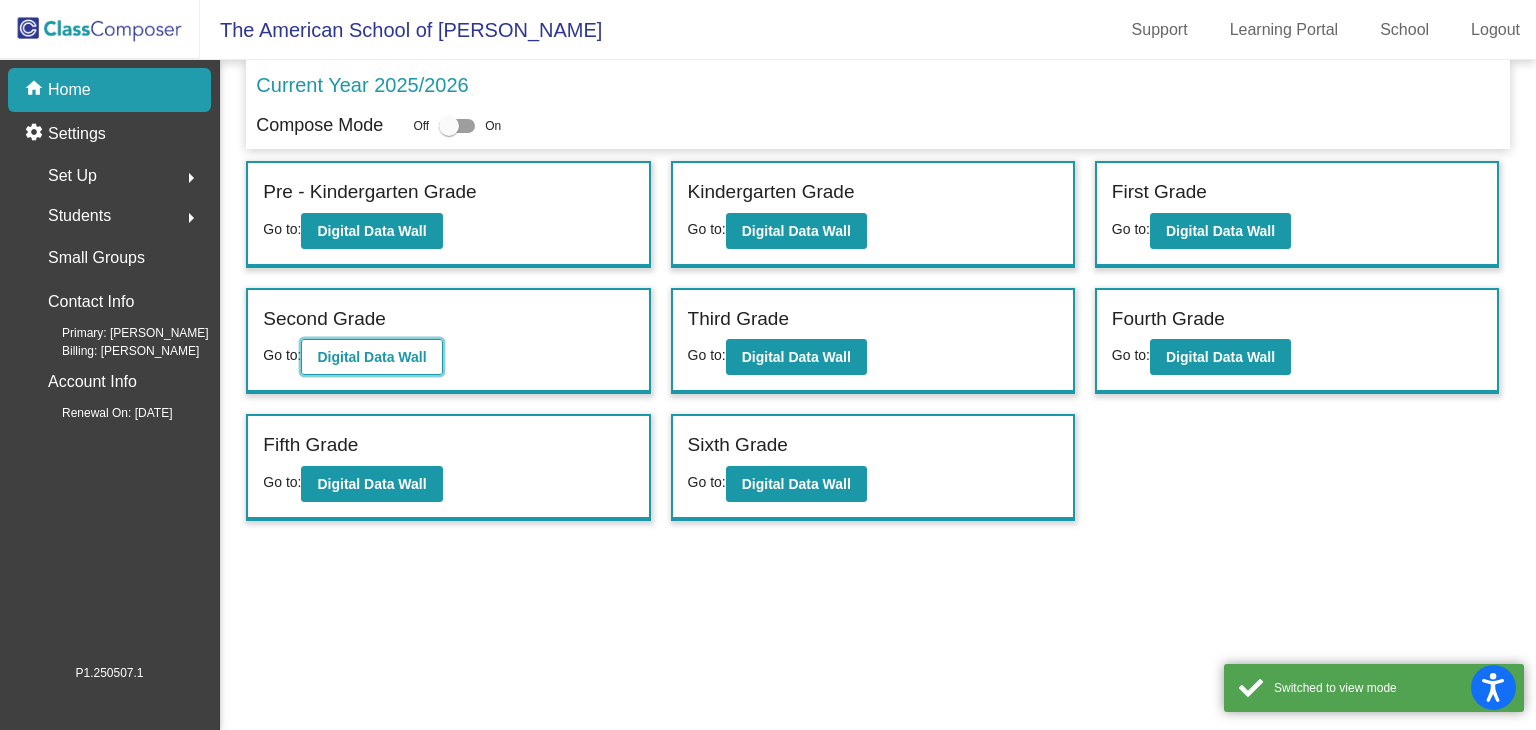click on "Digital Data Wall" 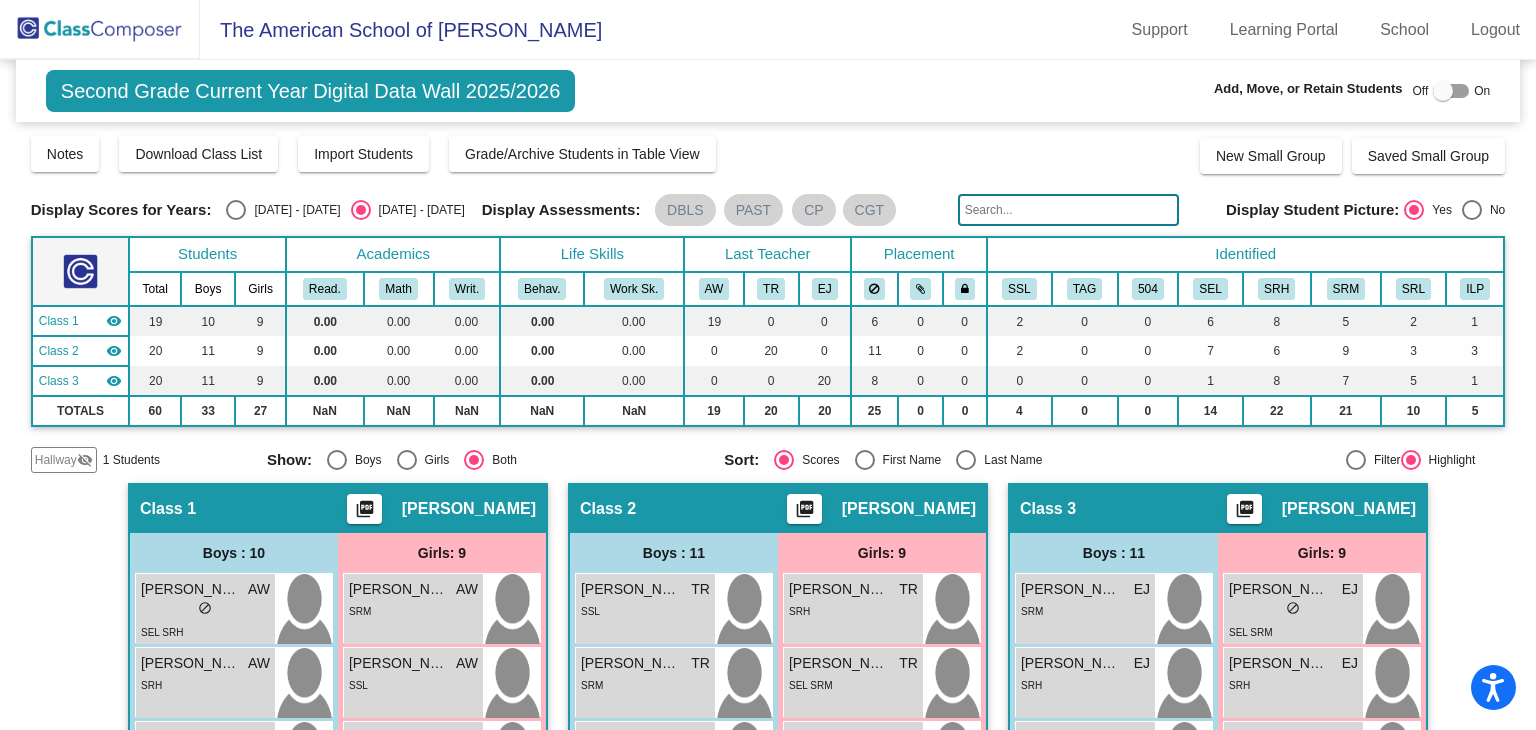 click on "Hallway" 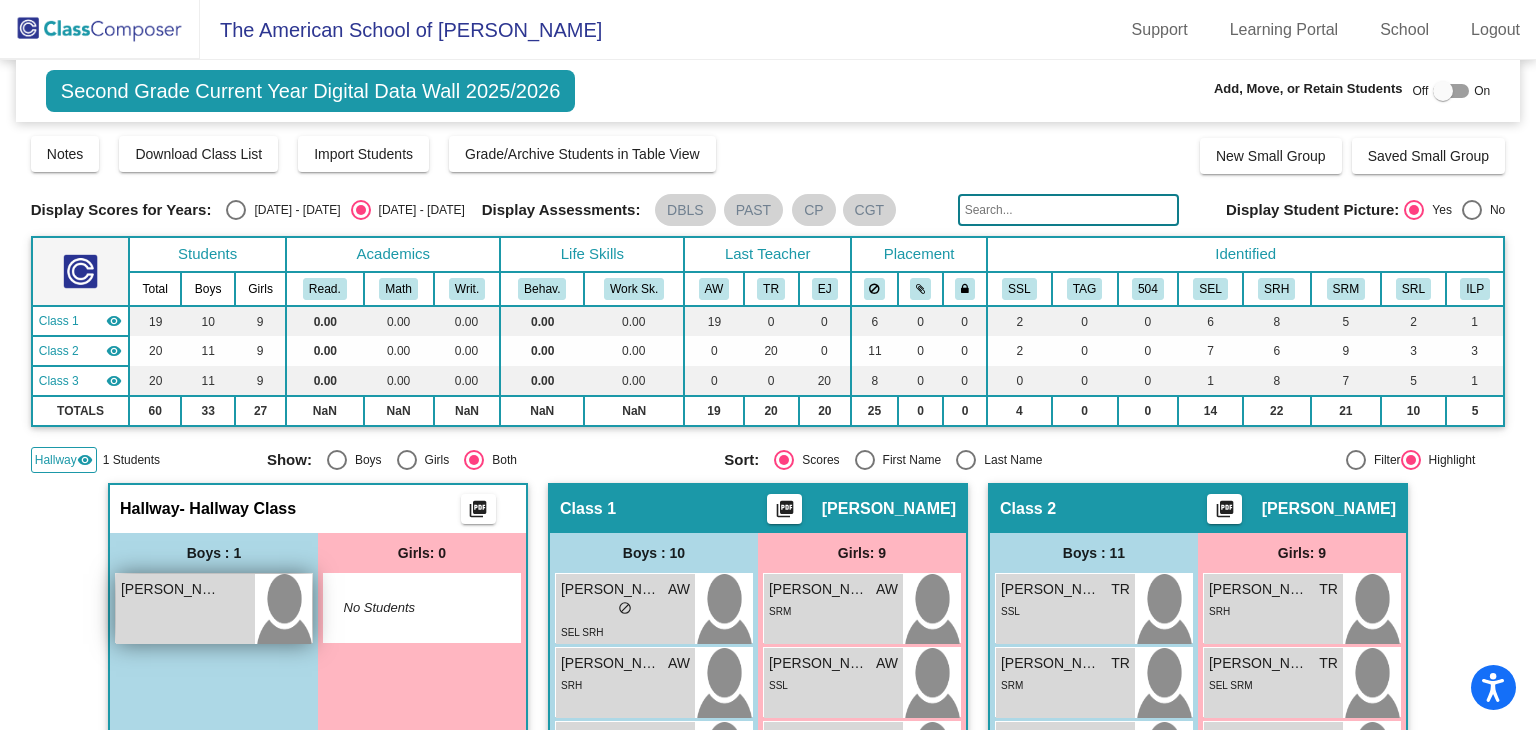 click on "[PERSON_NAME] [PERSON_NAME]" at bounding box center [171, 589] 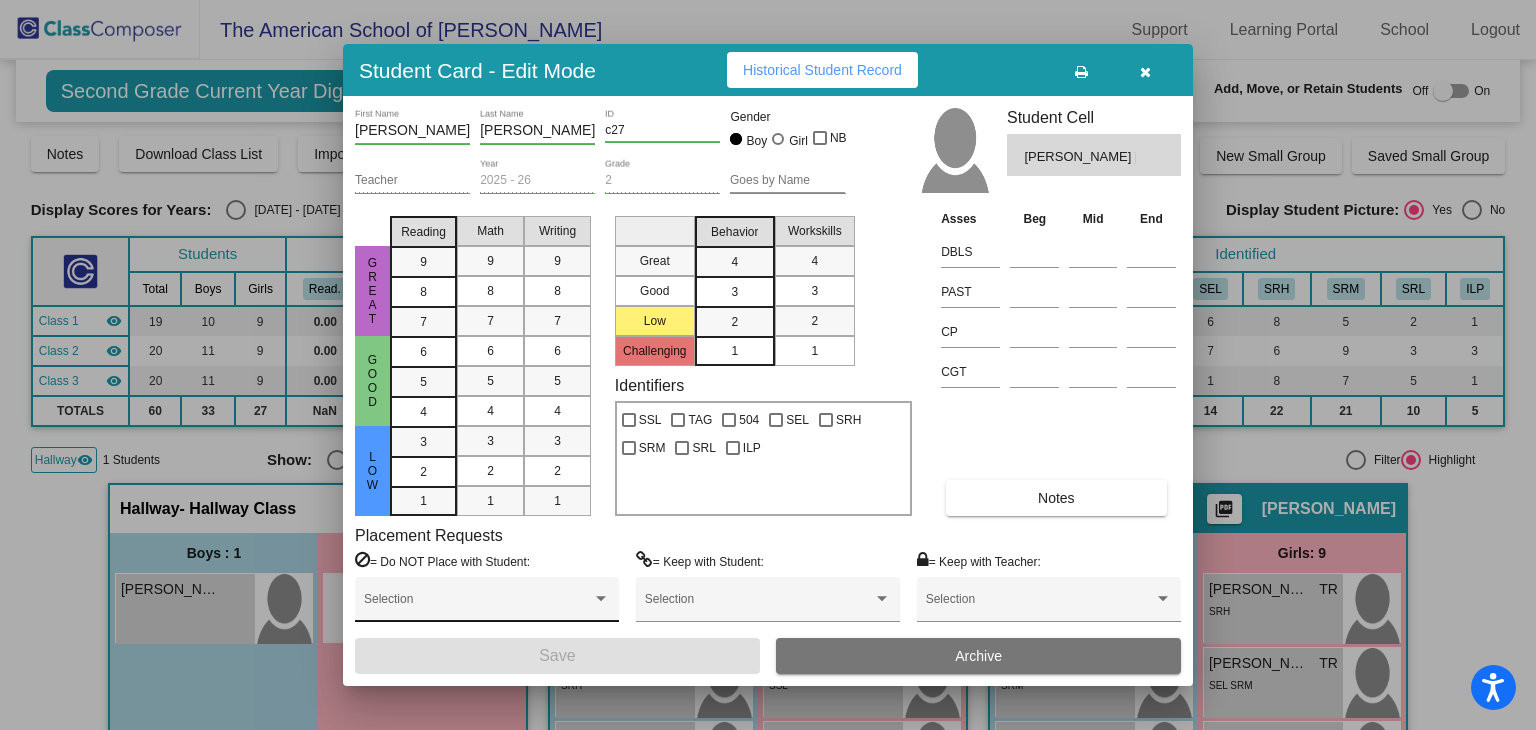 click on "Selection" at bounding box center (487, 604) 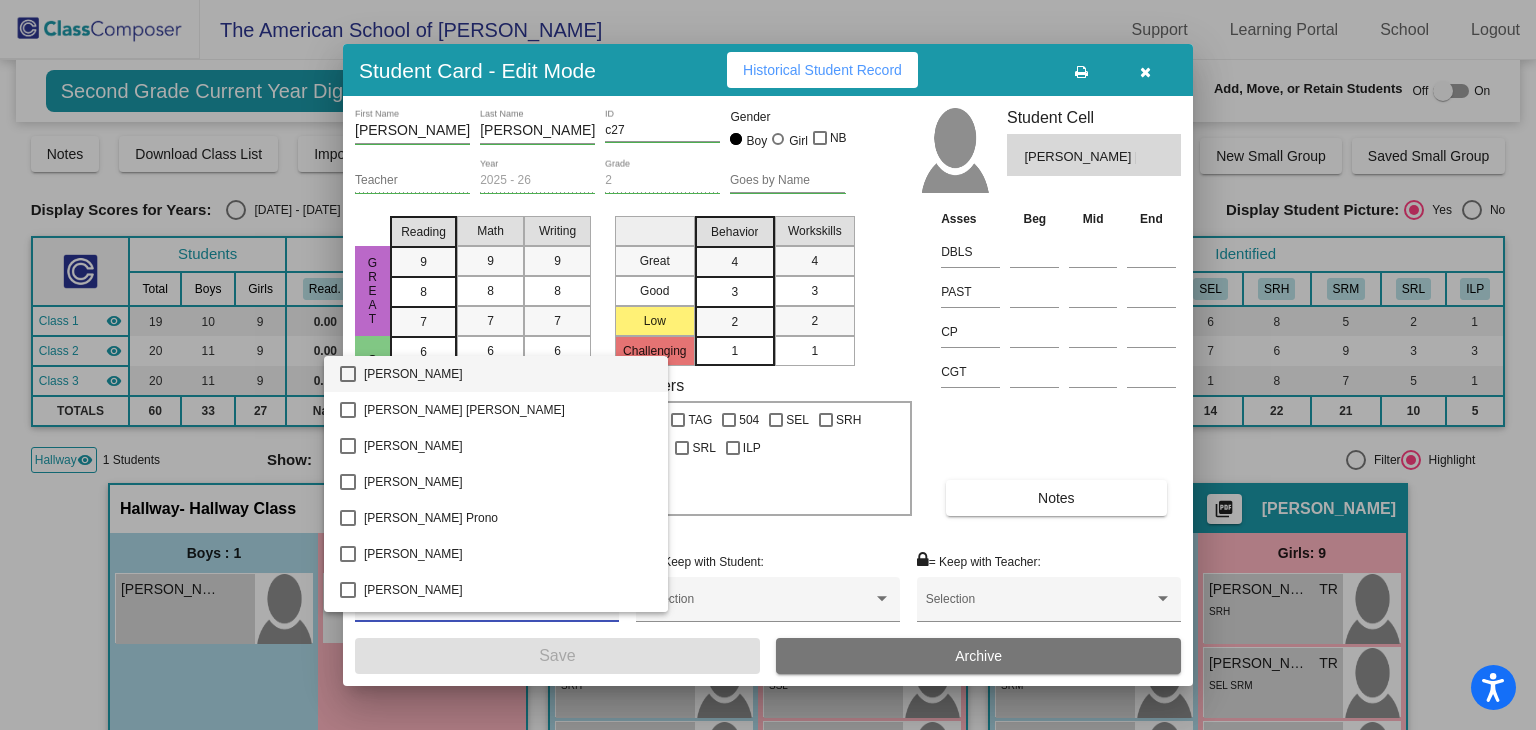 click at bounding box center (768, 365) 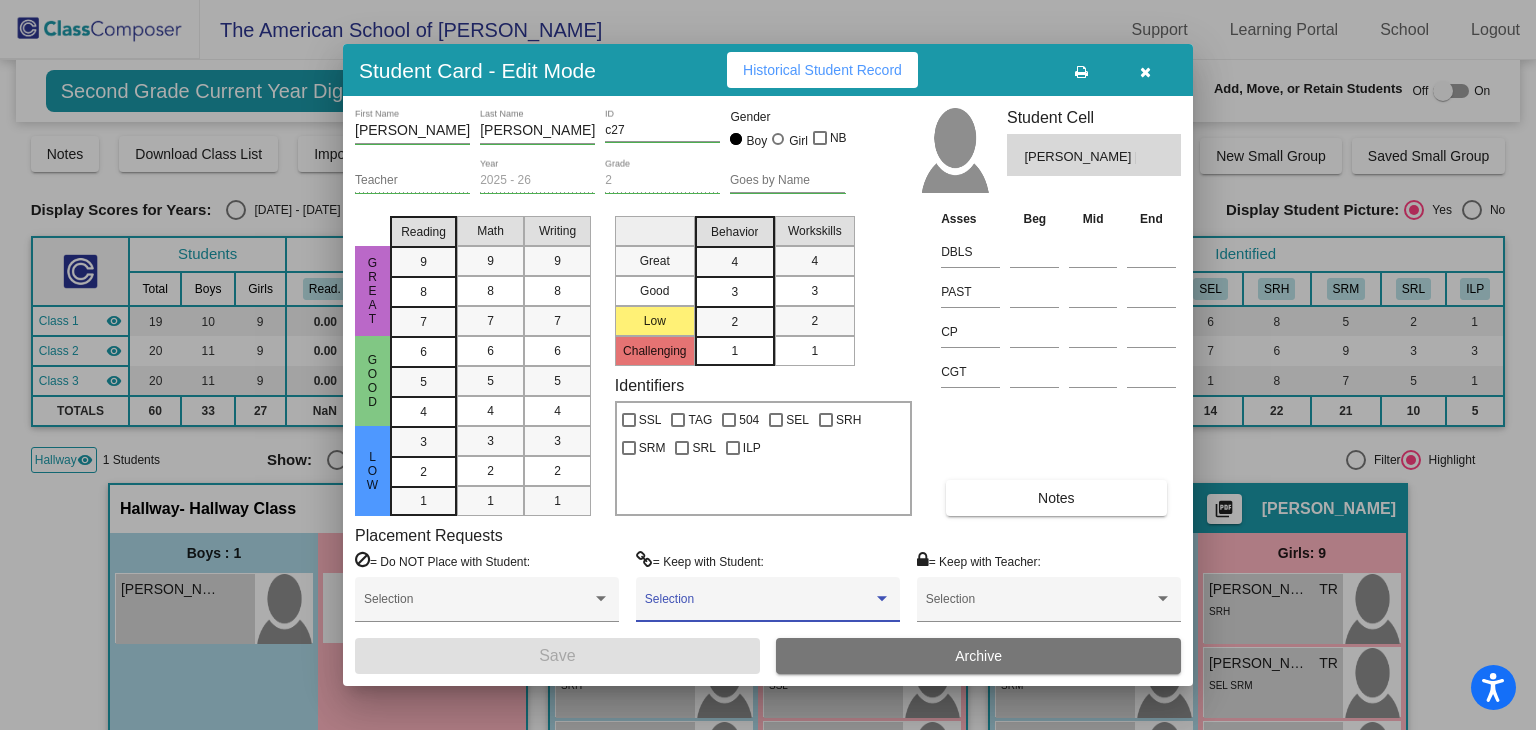 click at bounding box center (759, 606) 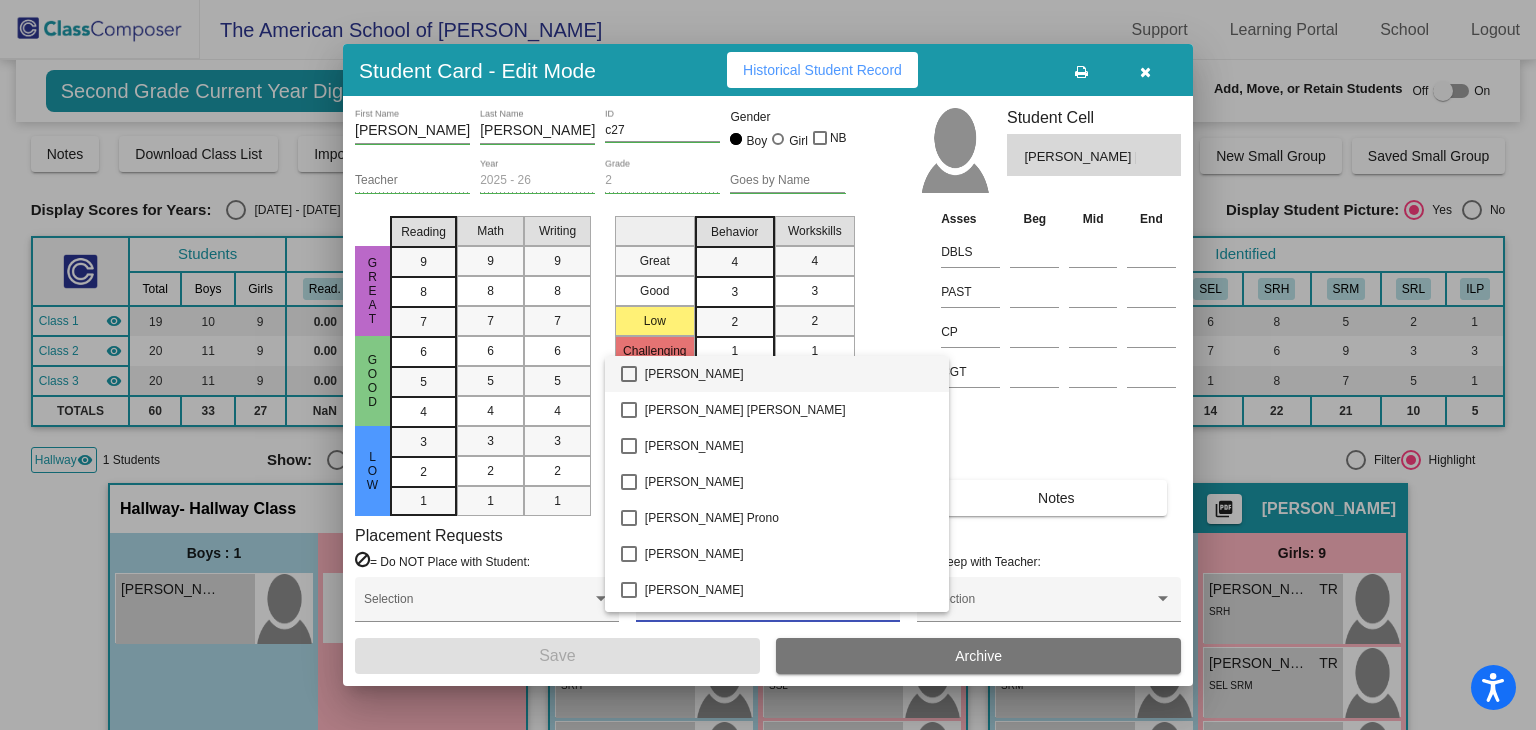 click at bounding box center (768, 365) 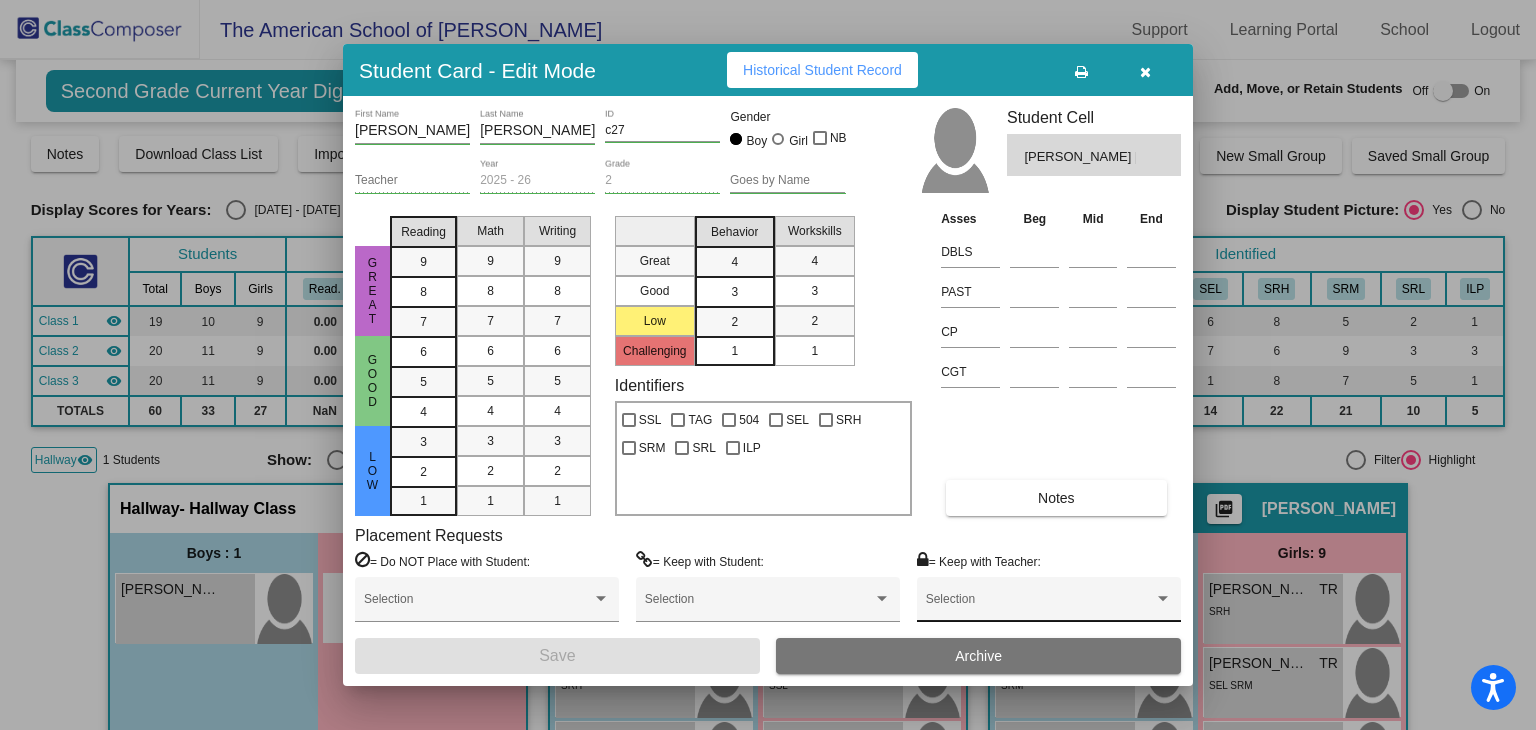 click at bounding box center [1040, 606] 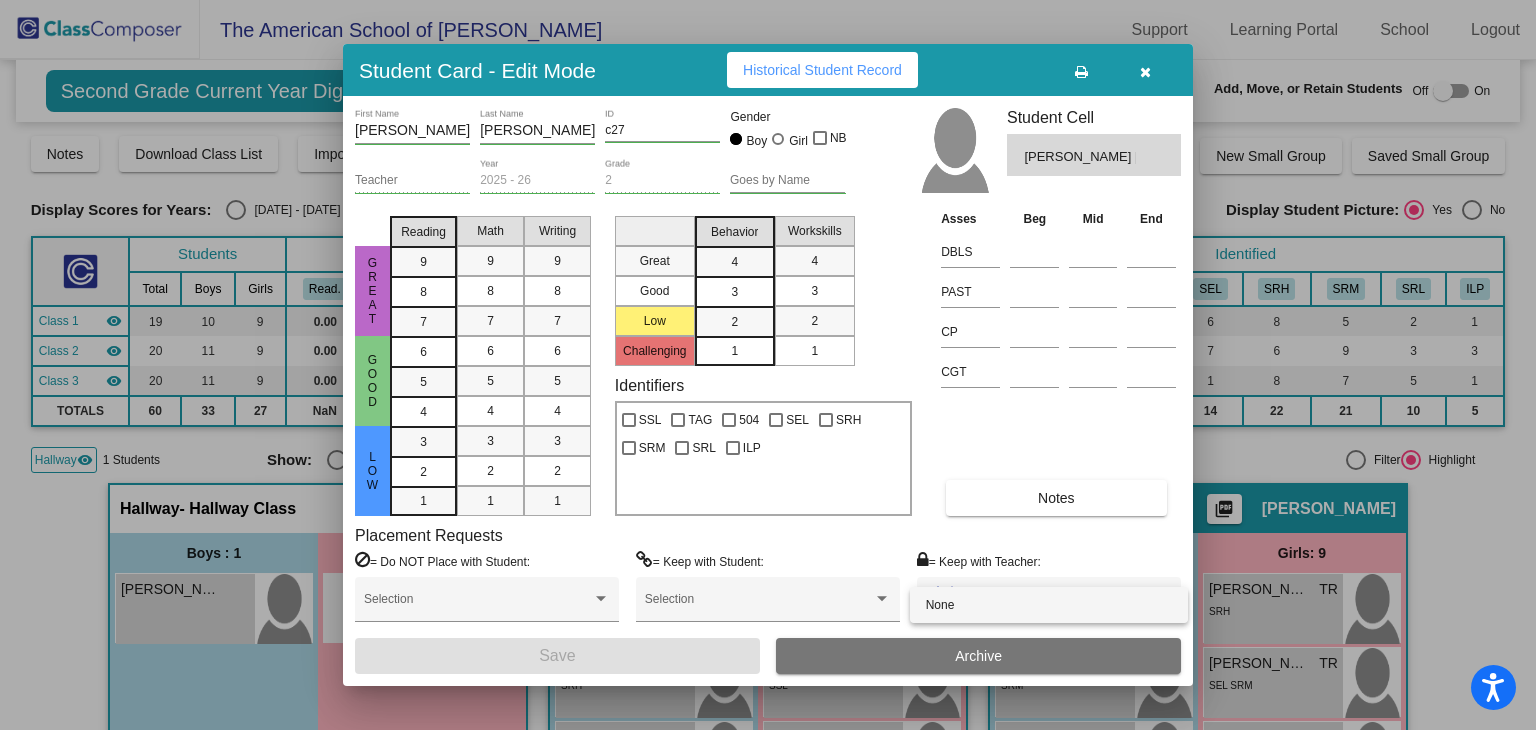 click at bounding box center [768, 365] 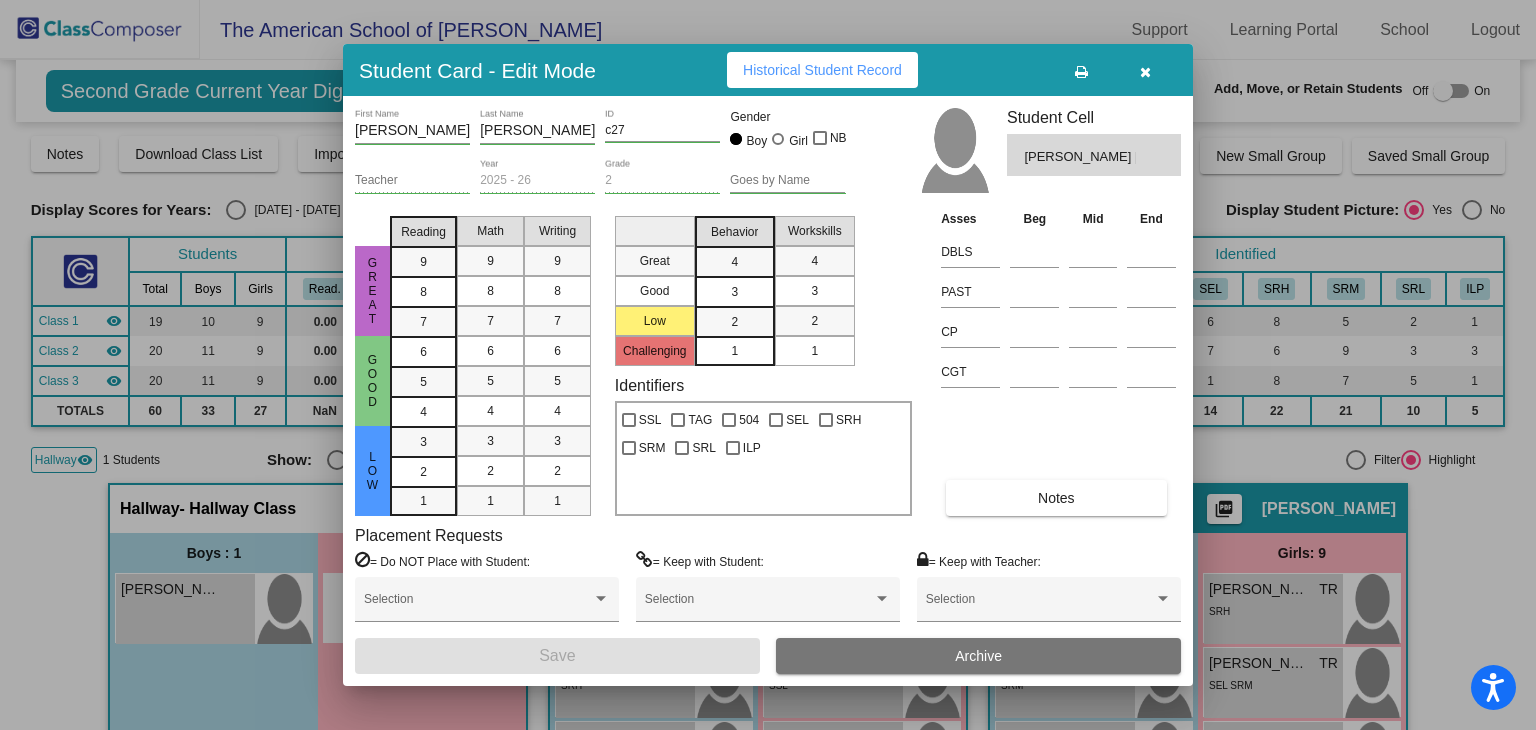 click at bounding box center (1145, 70) 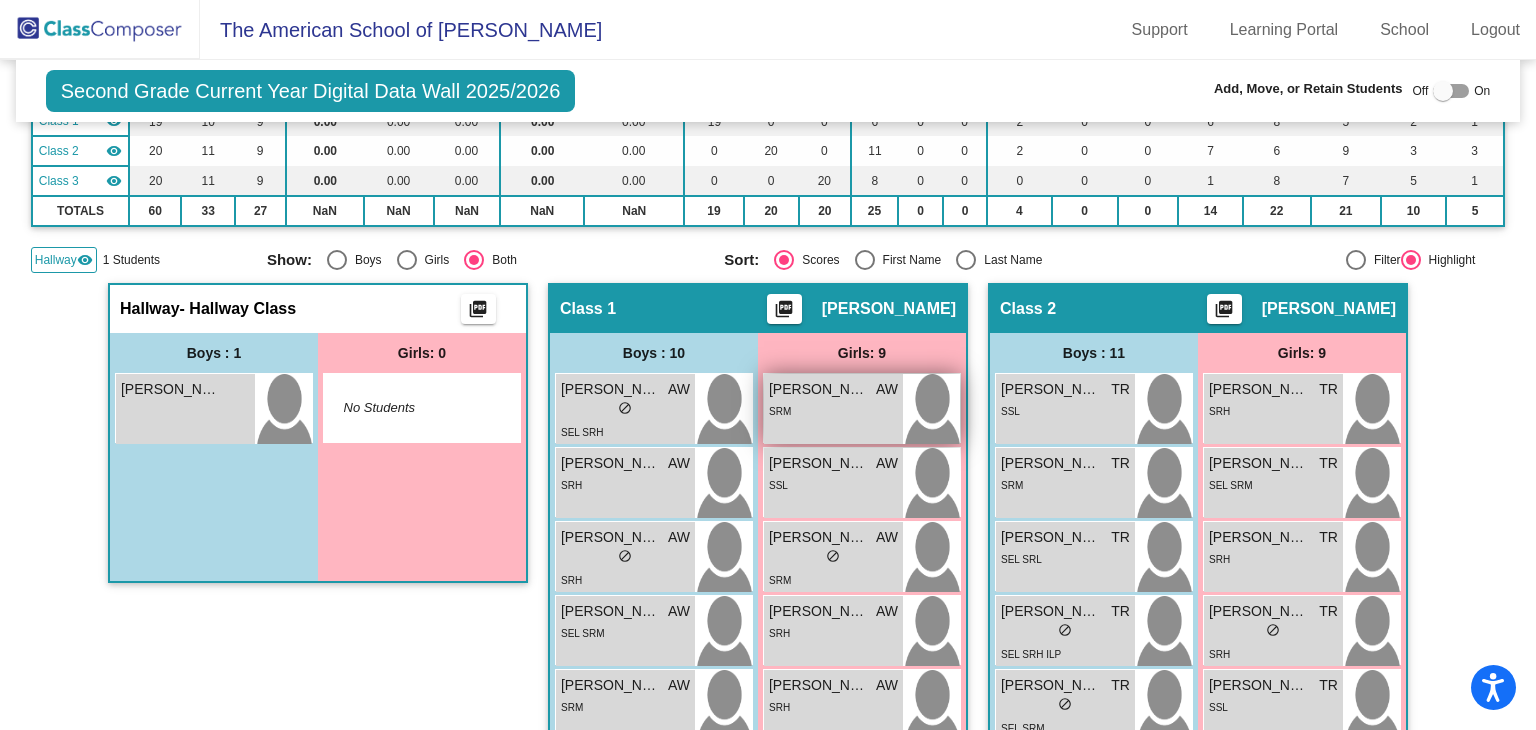 scroll, scrollTop: 300, scrollLeft: 0, axis: vertical 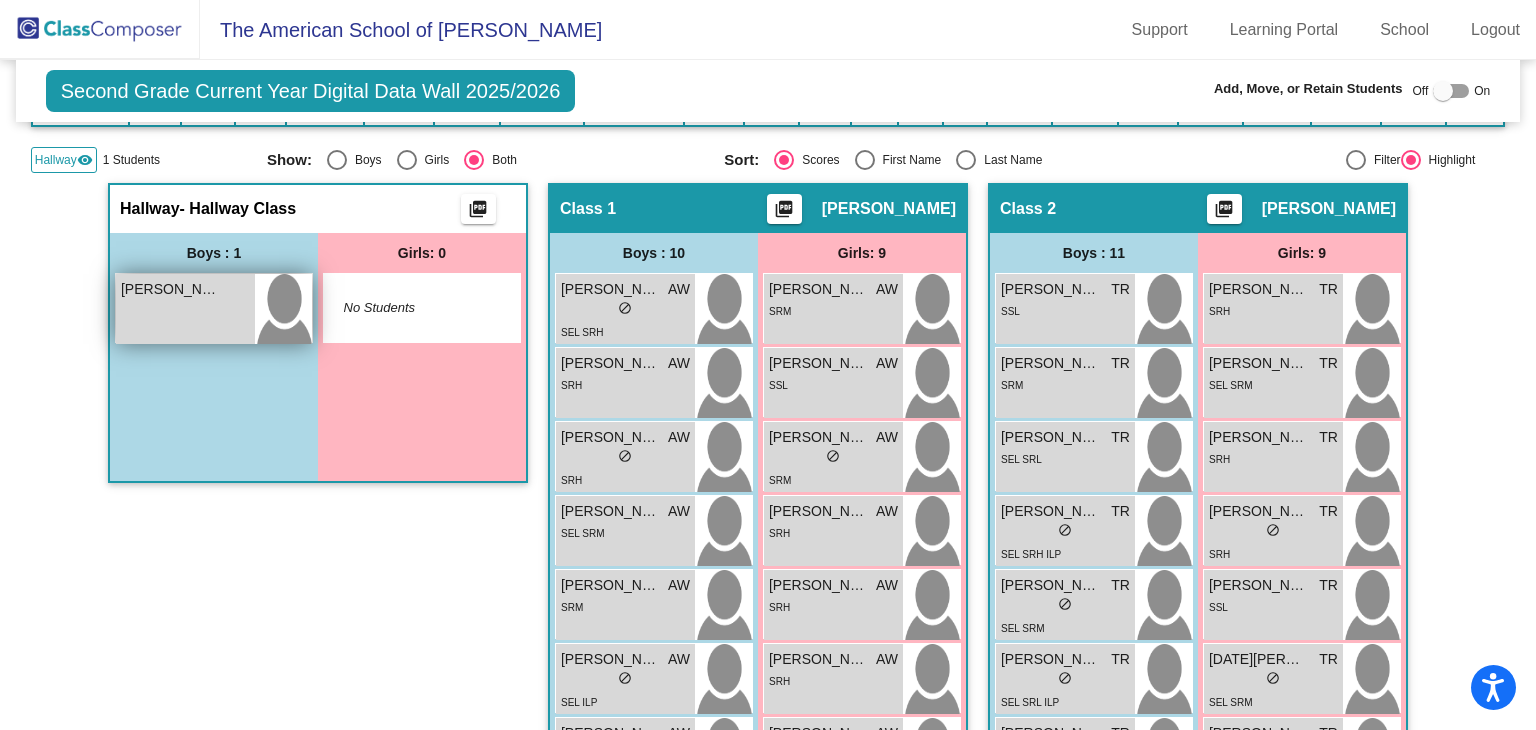 click on "[PERSON_NAME] [PERSON_NAME] lock do_not_disturb_alt" at bounding box center (185, 309) 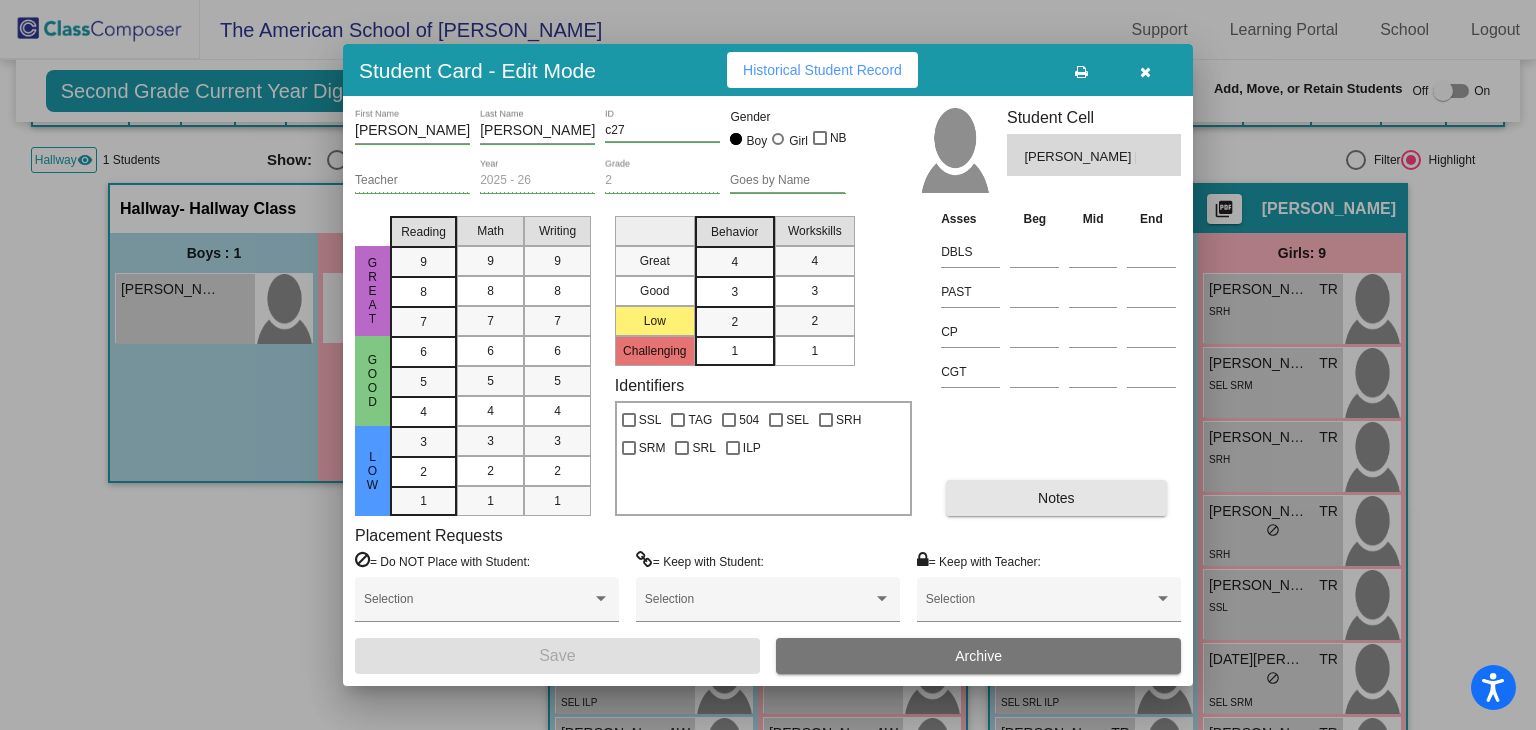 click on "Notes" at bounding box center [1056, 498] 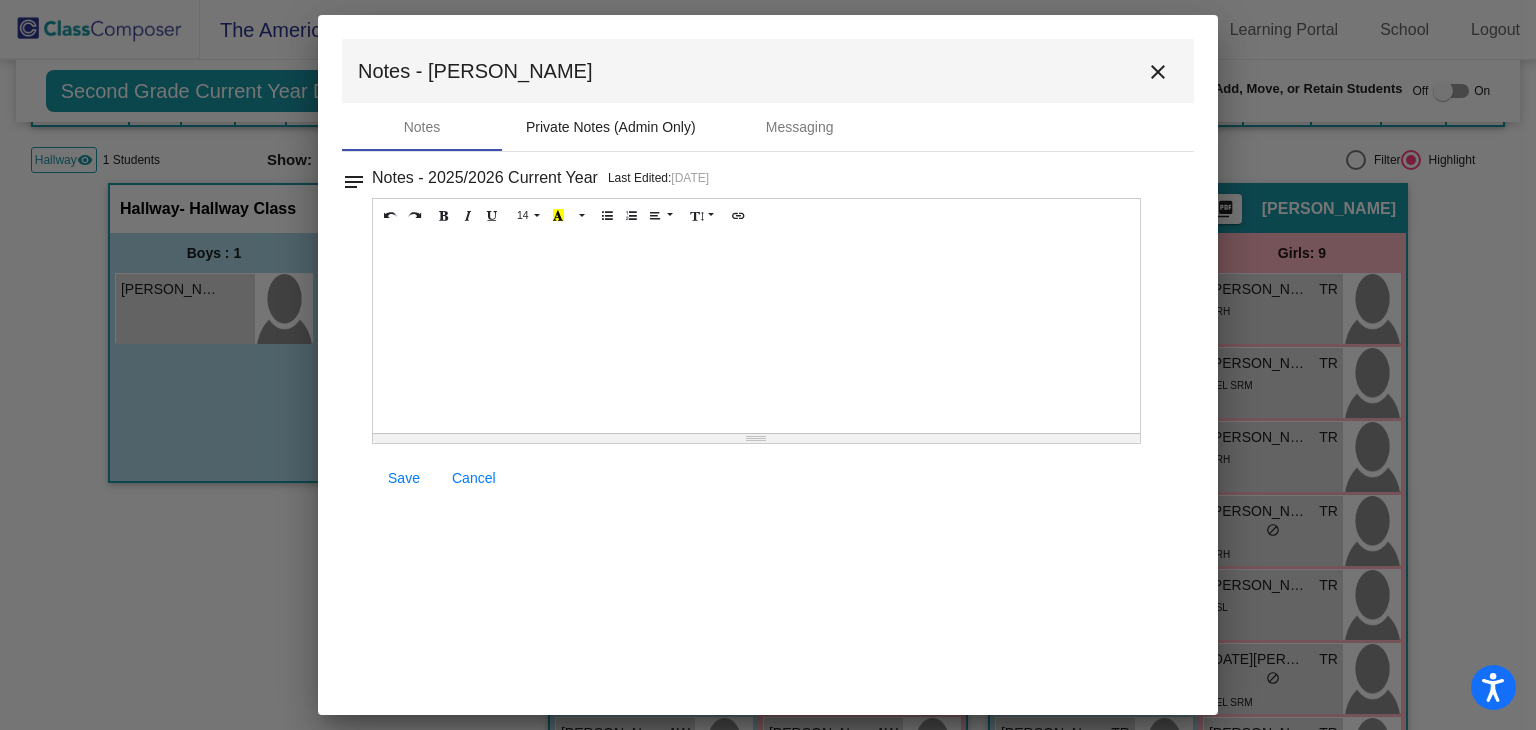click on "Private Notes (Admin Only)" at bounding box center (611, 127) 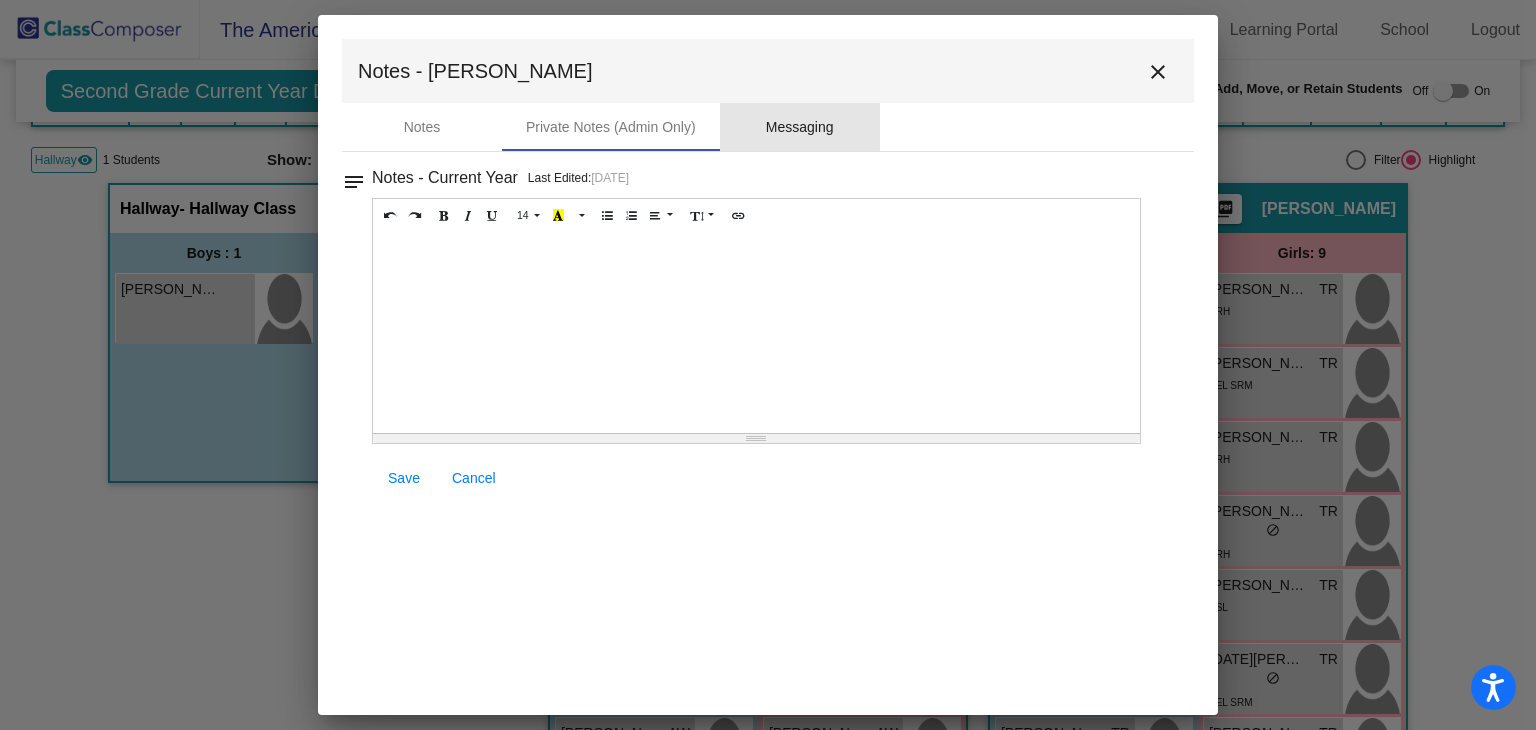 click on "Messaging" at bounding box center [800, 127] 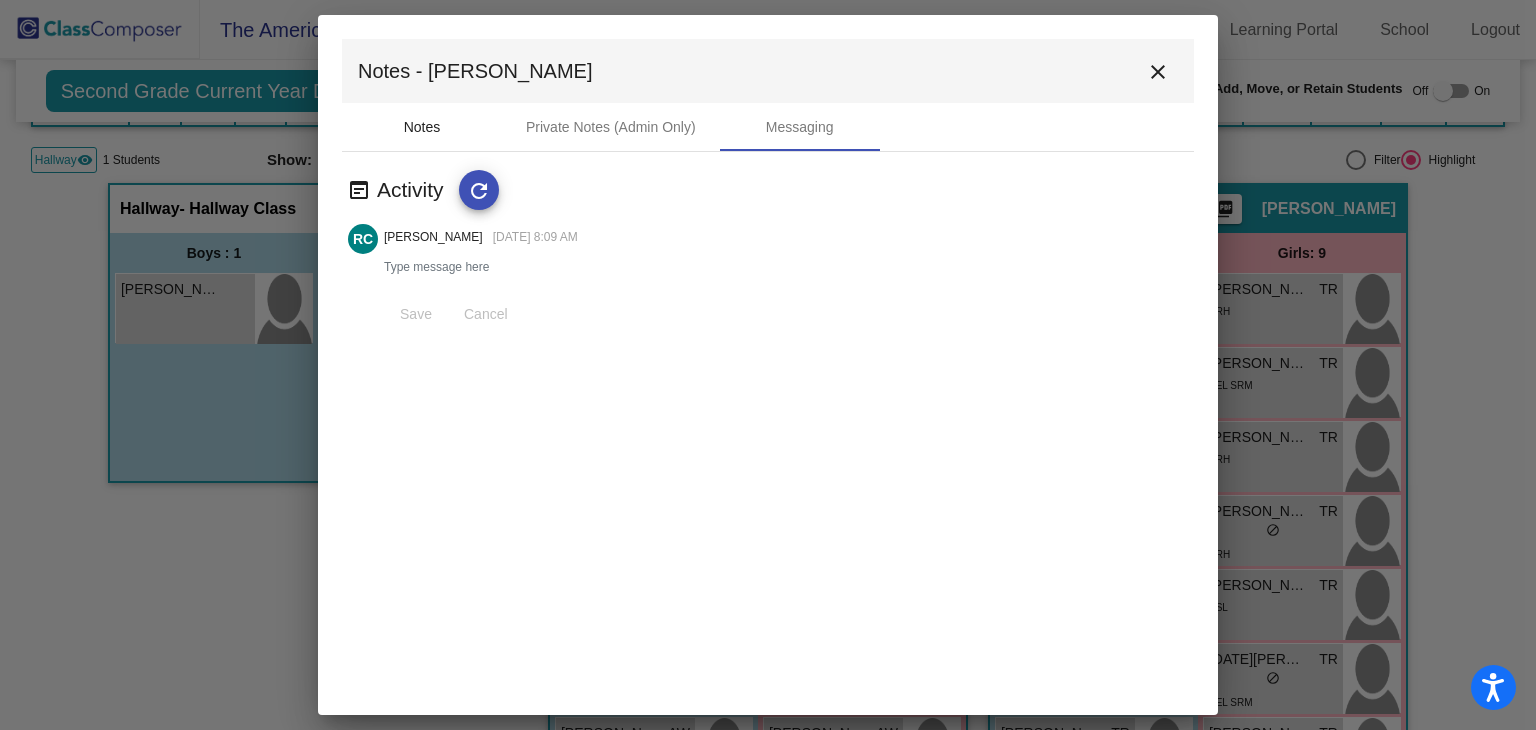 click on "Notes" at bounding box center (422, 127) 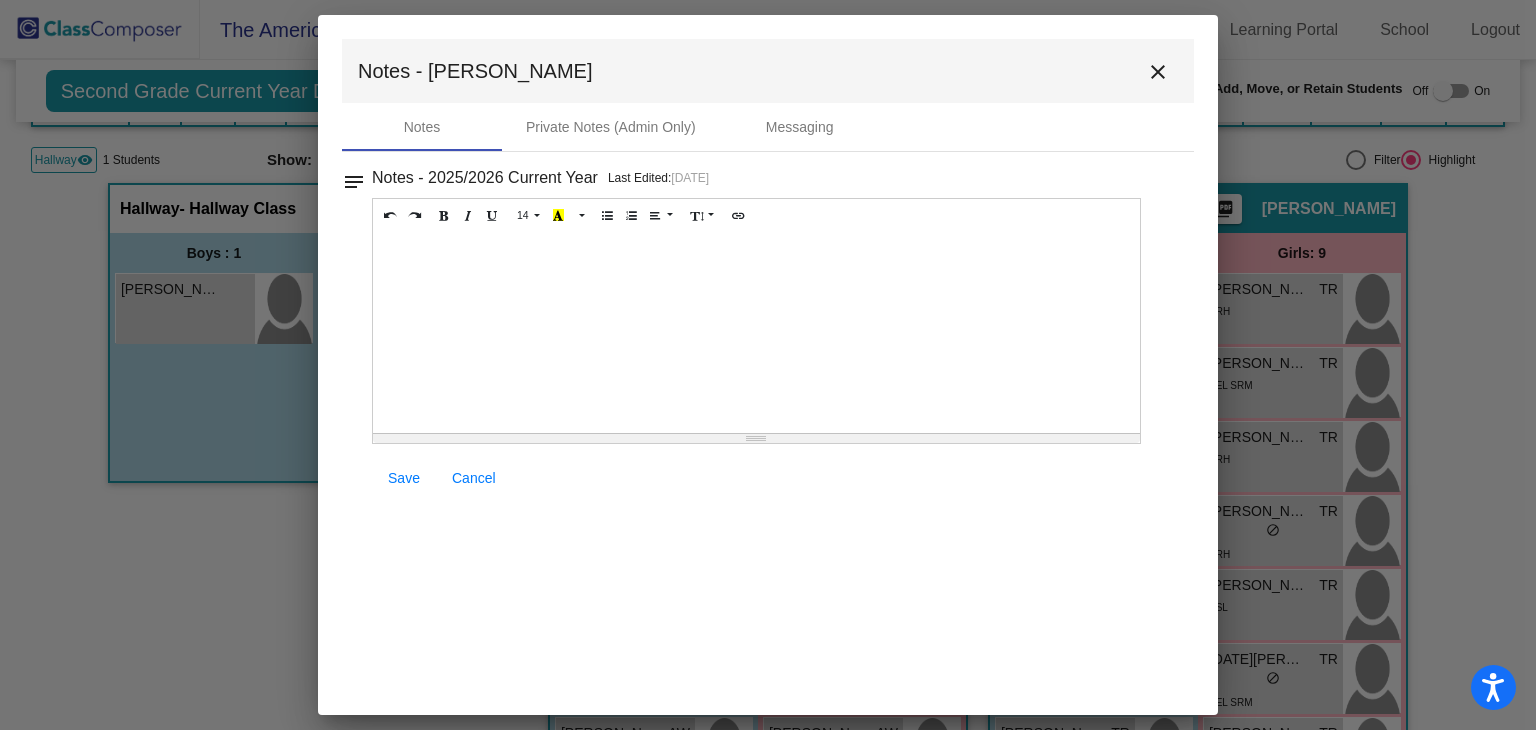 click on "close" at bounding box center (1158, 72) 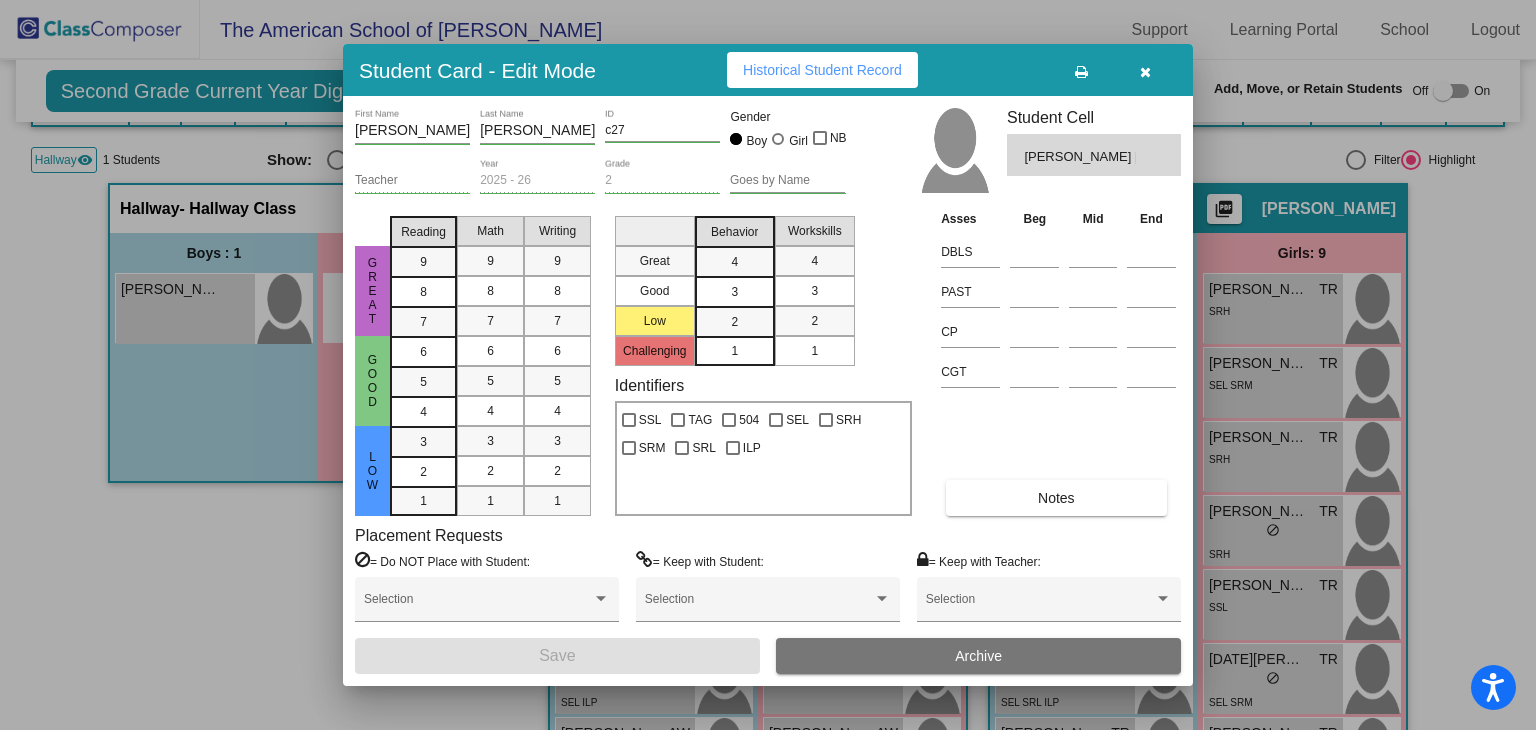 click at bounding box center (1145, 70) 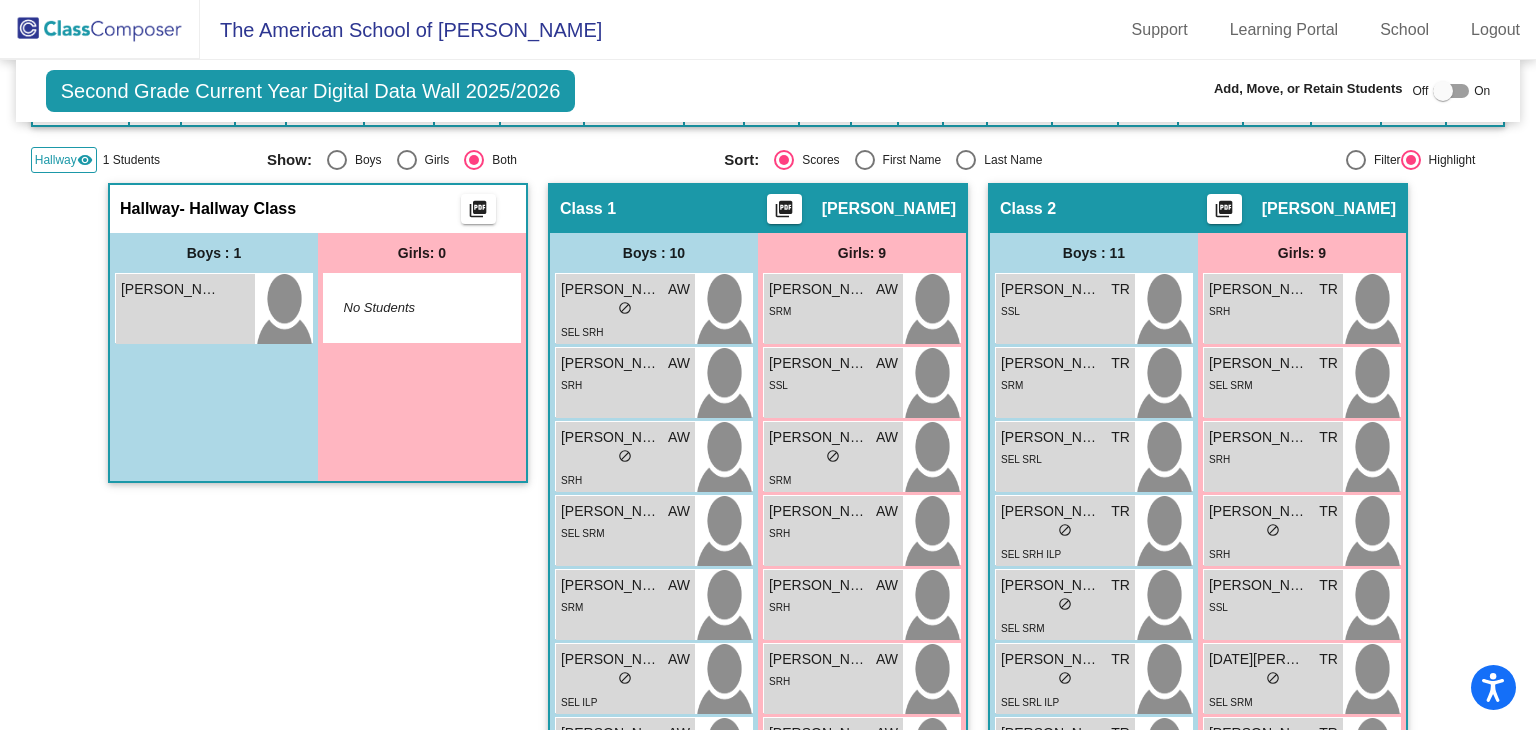 click 